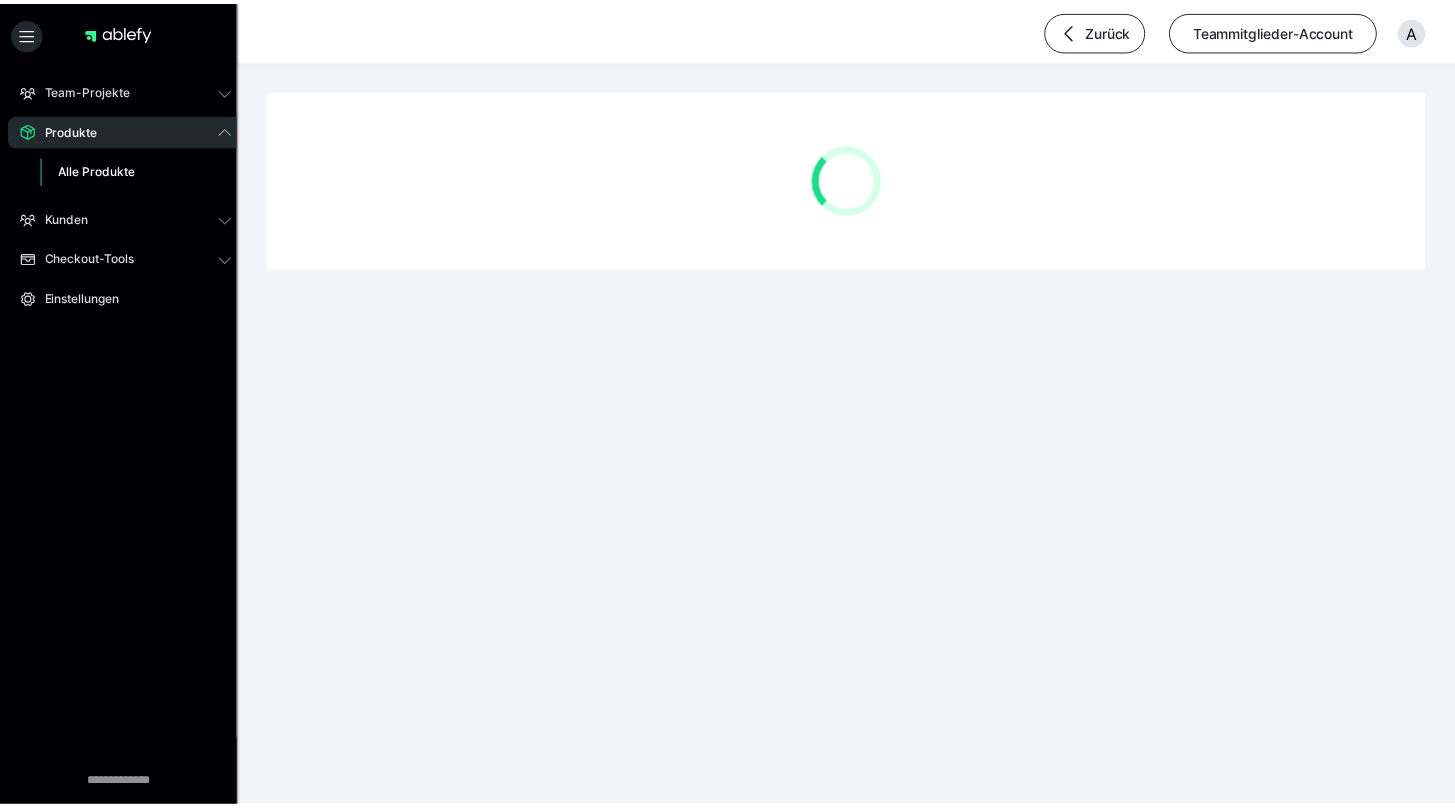 scroll, scrollTop: 0, scrollLeft: 0, axis: both 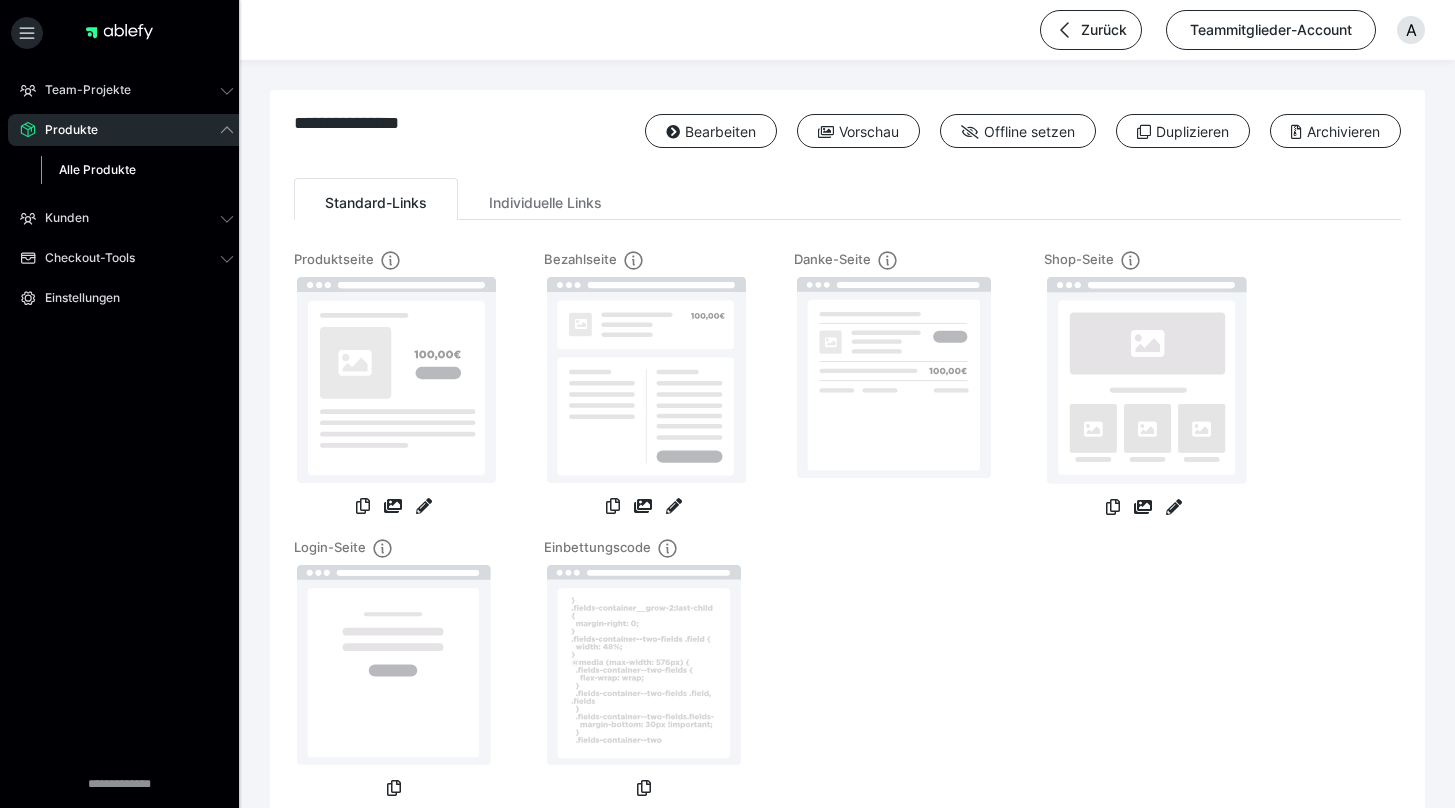 click on "Alle Produkte" at bounding box center (97, 169) 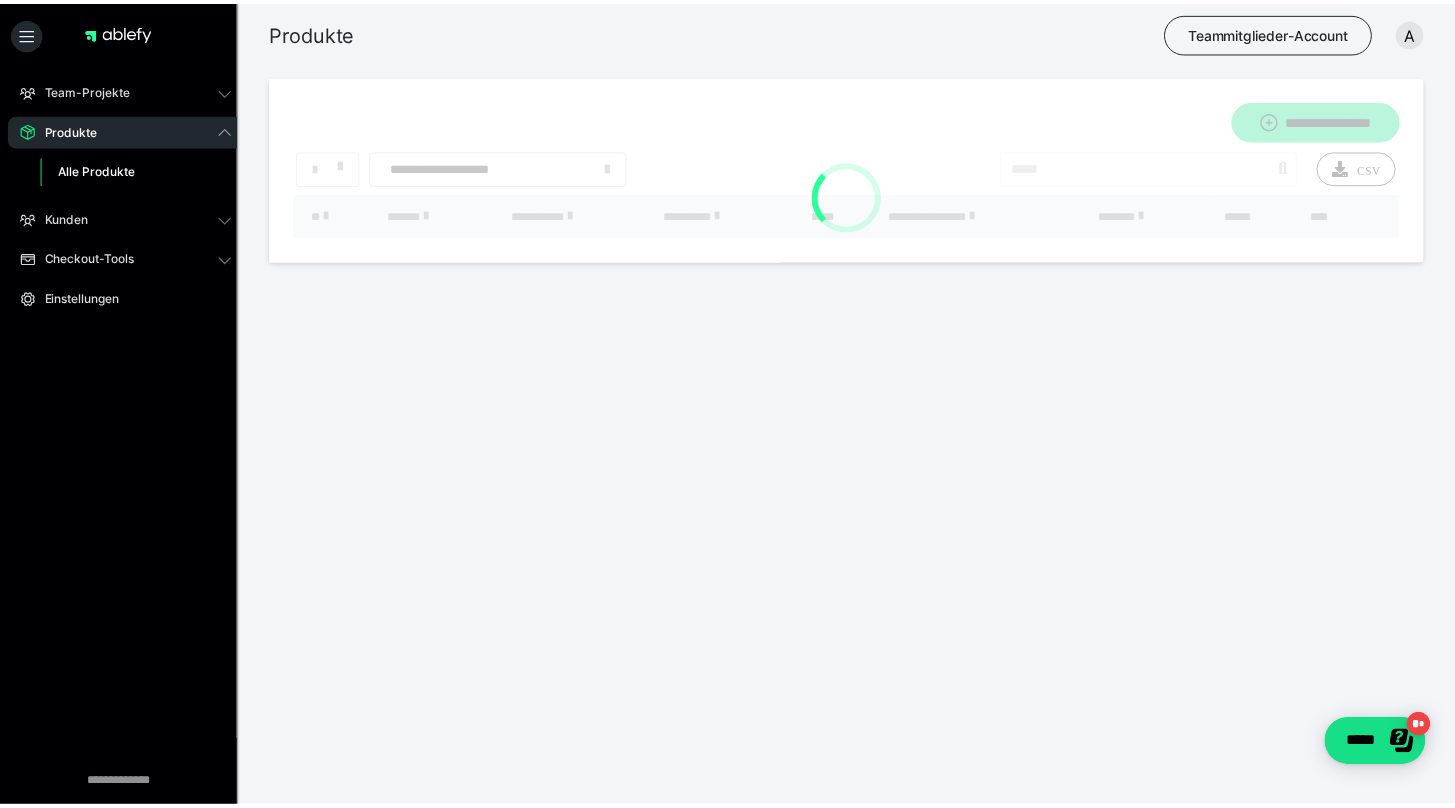 scroll, scrollTop: 0, scrollLeft: 0, axis: both 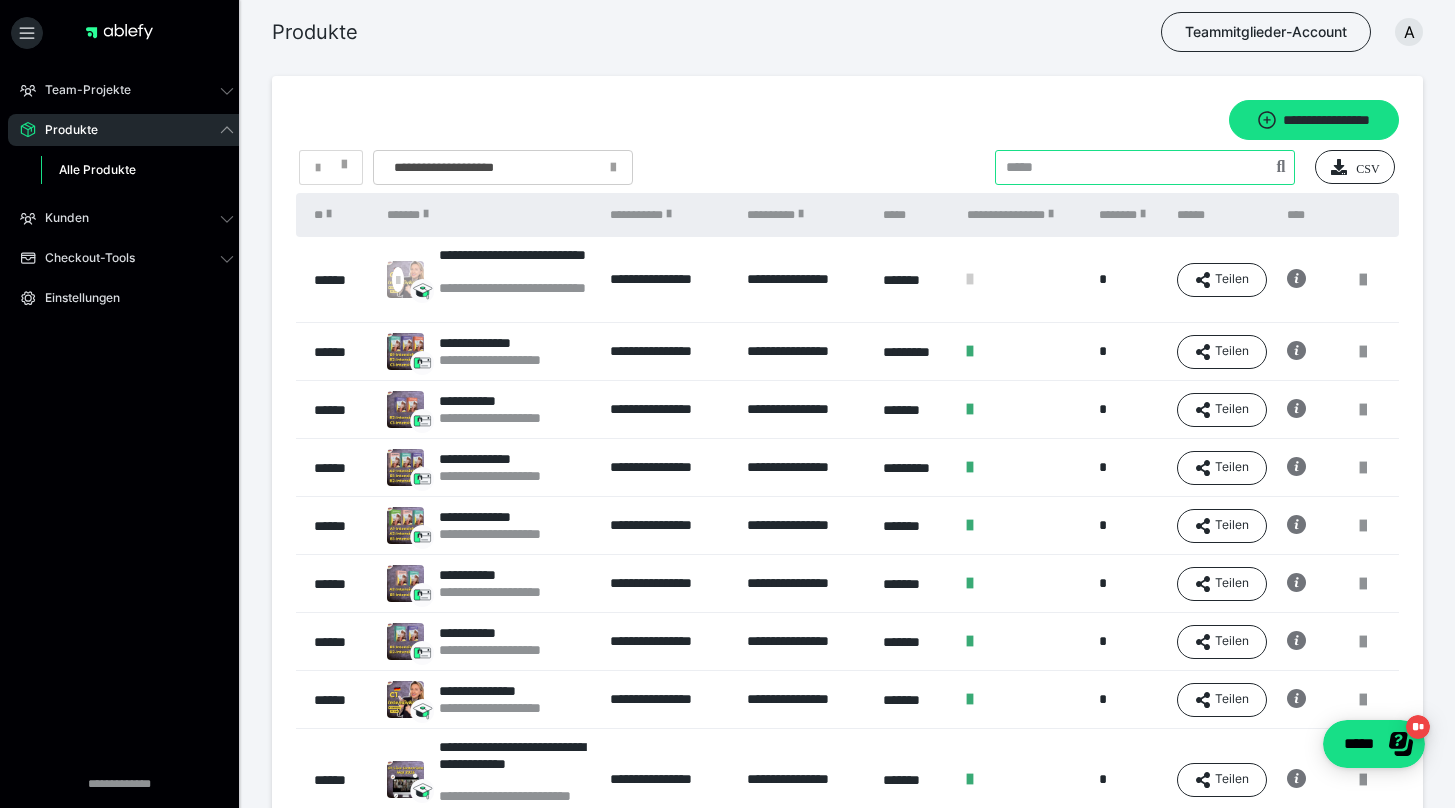 click at bounding box center (1145, 167) 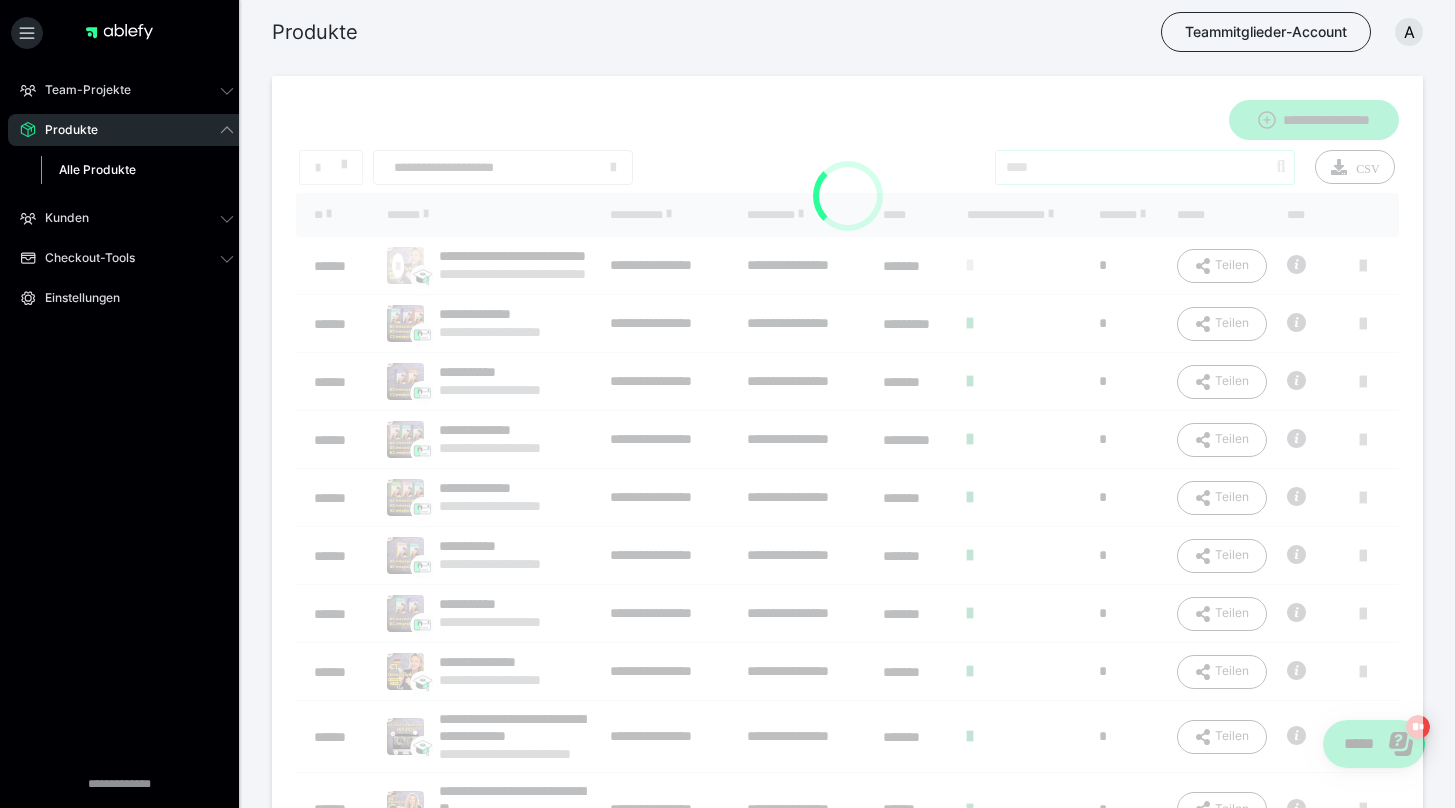type on "****" 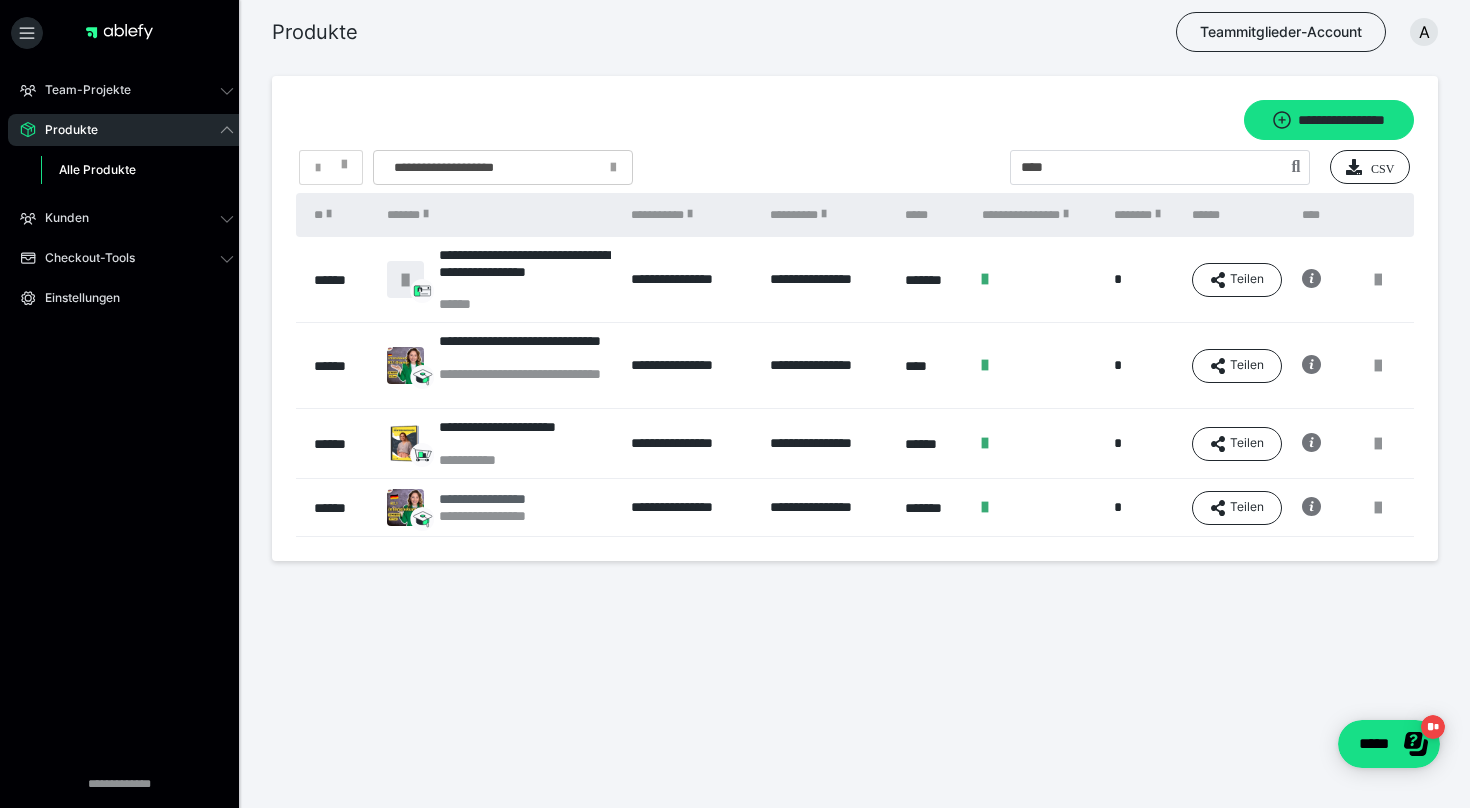 click on "**********" at bounding box center [496, 516] 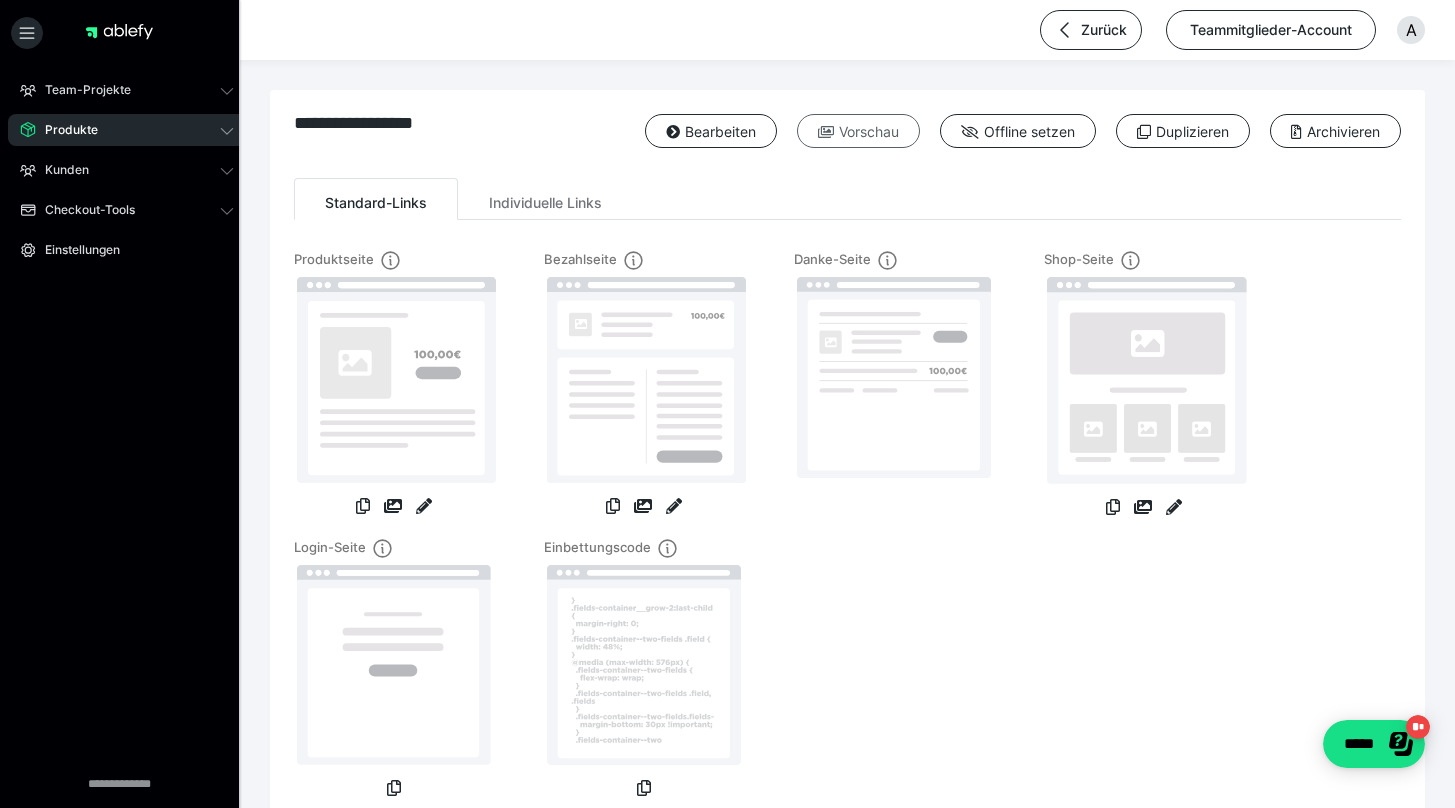 click on "Vorschau" at bounding box center [858, 131] 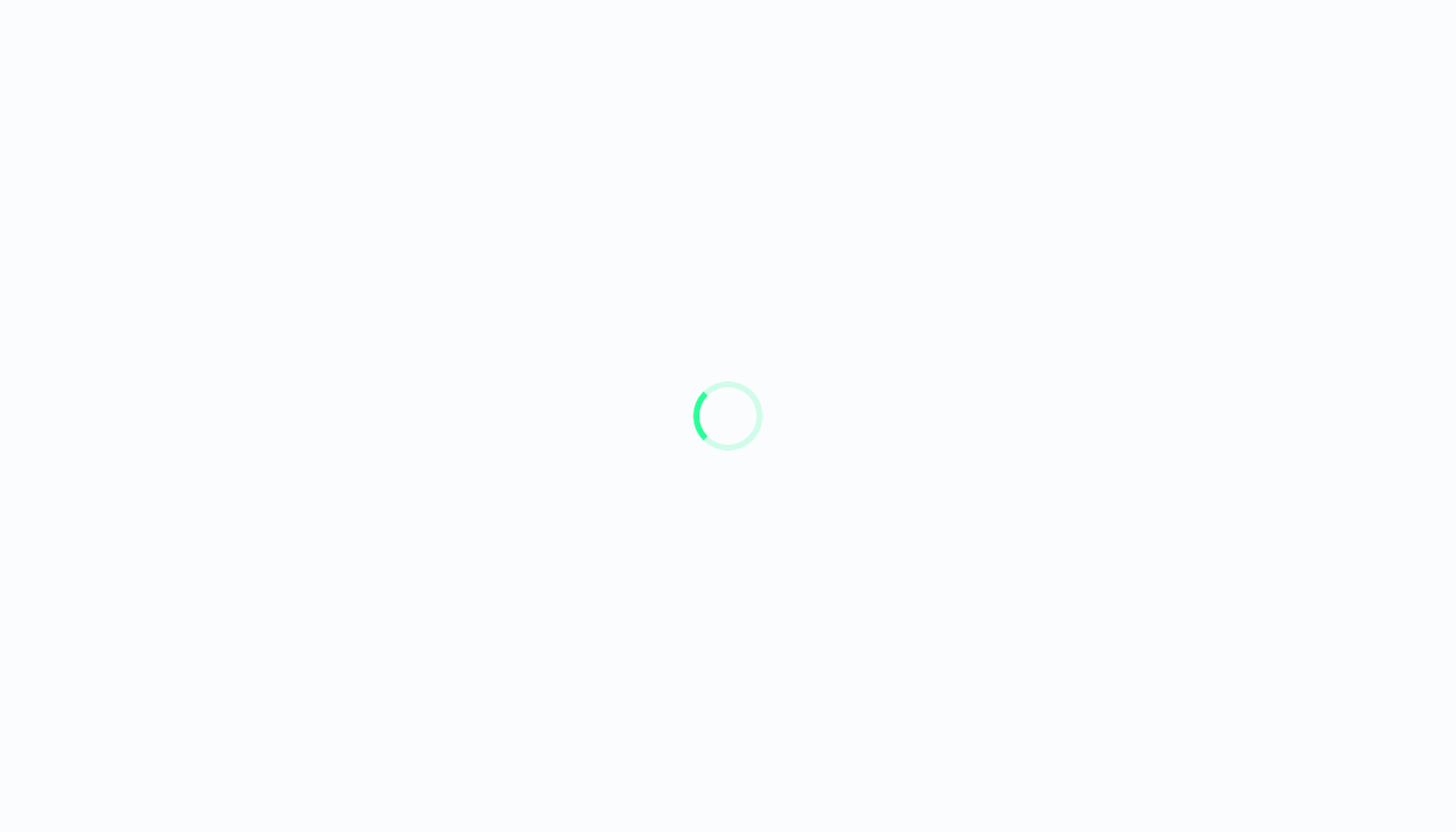 scroll, scrollTop: 0, scrollLeft: 0, axis: both 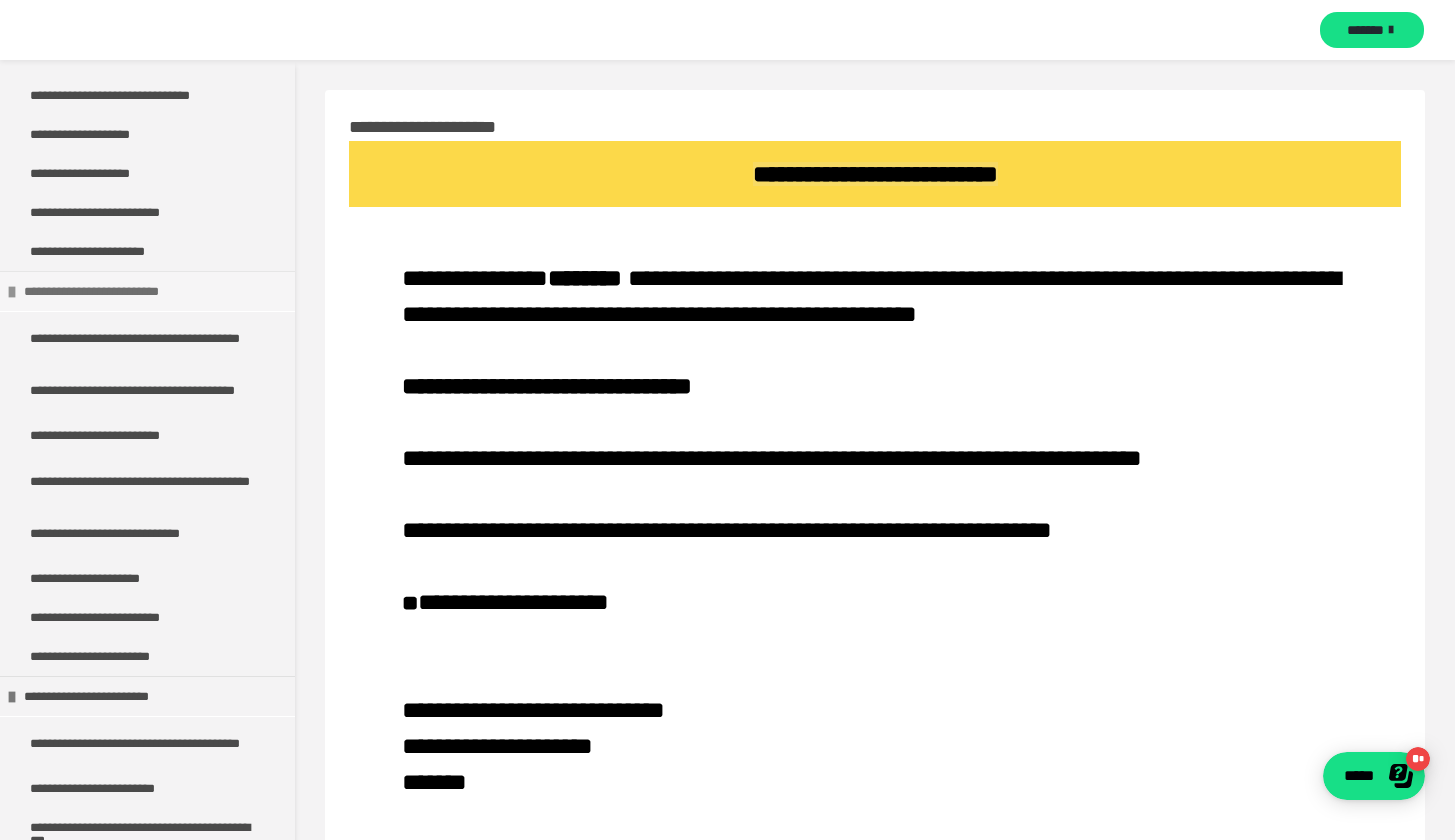 click on "**********" at bounding box center (144, 291) 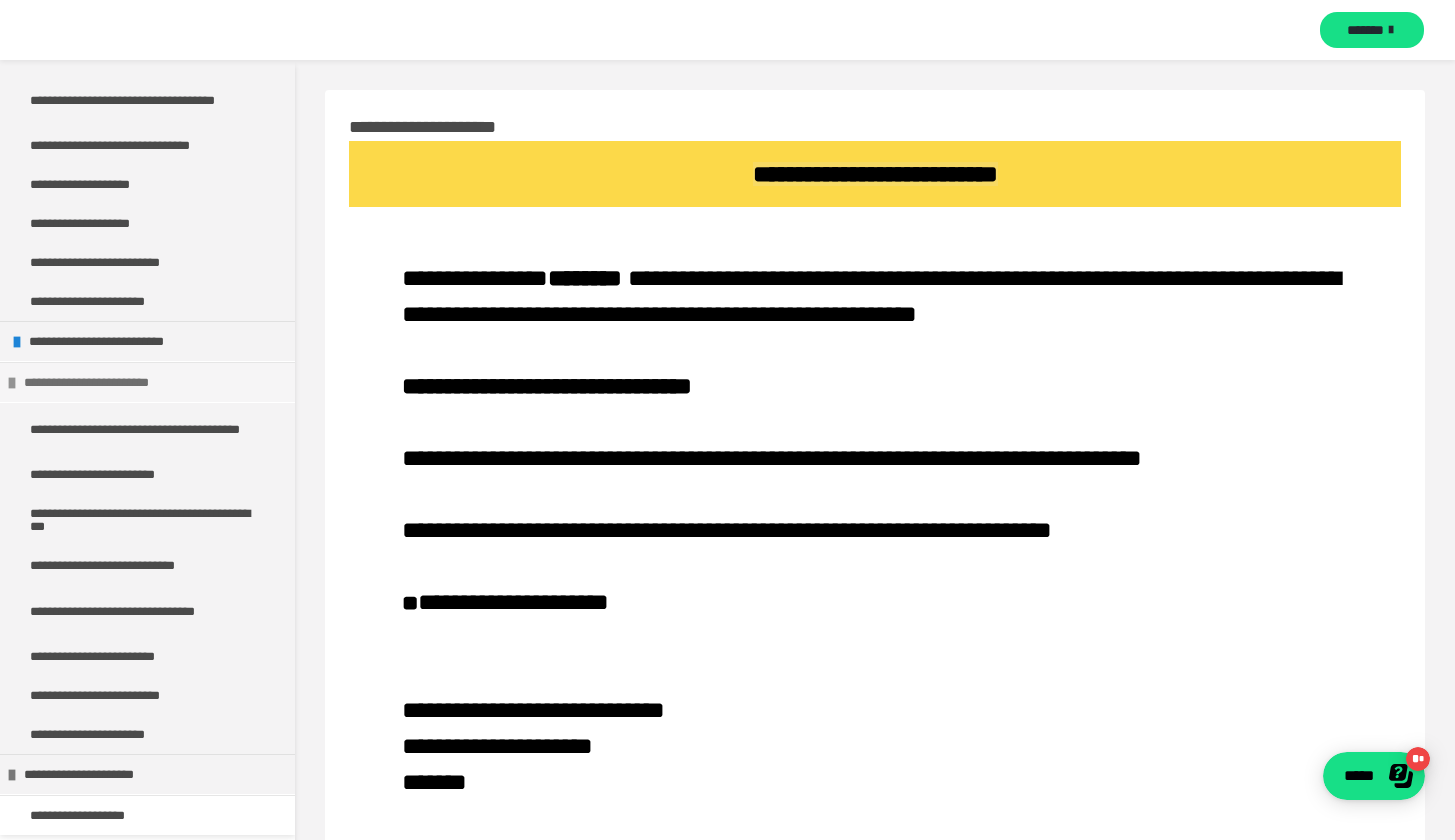 click on "**********" at bounding box center [144, 382] 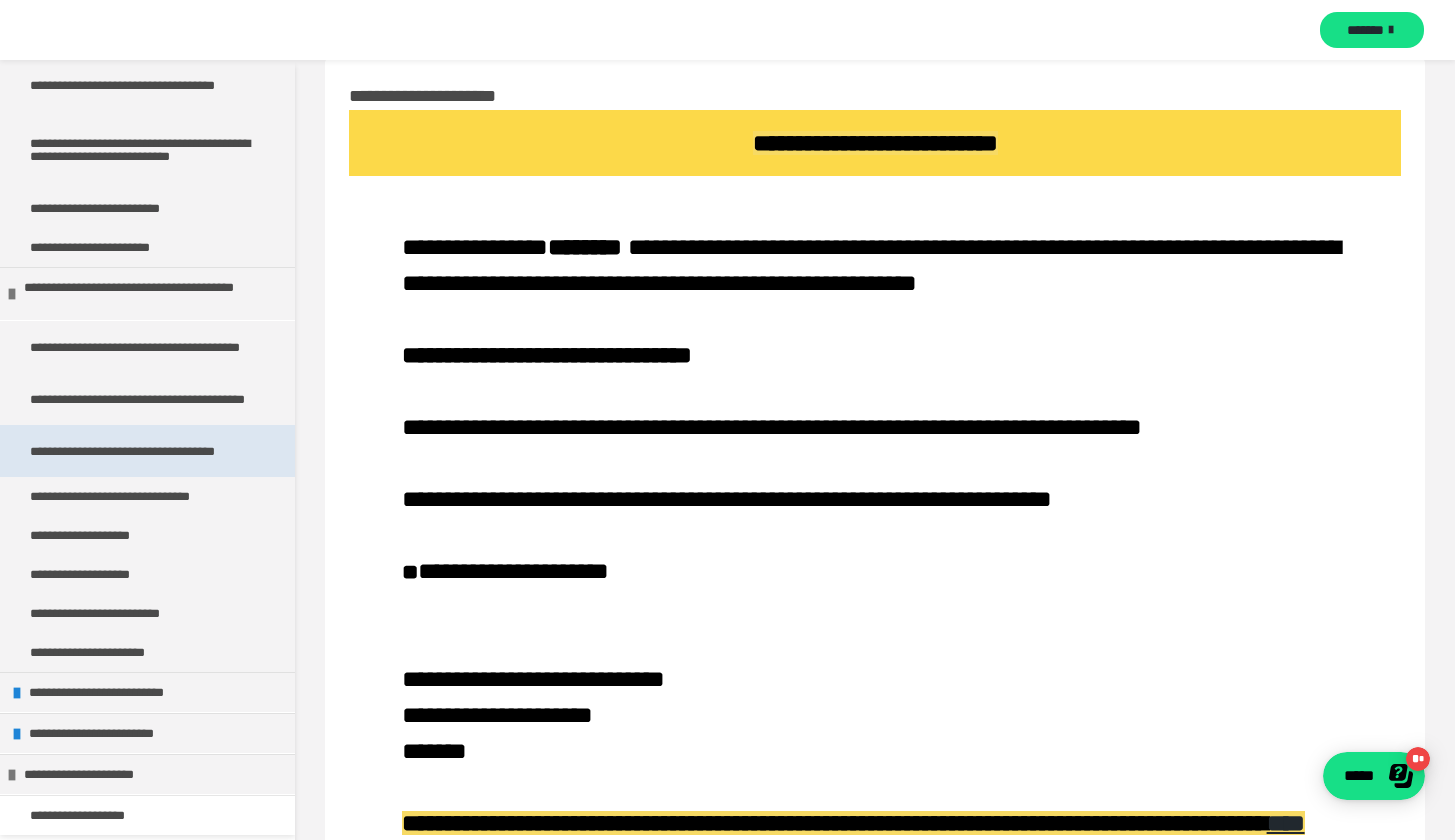 scroll, scrollTop: 33, scrollLeft: 0, axis: vertical 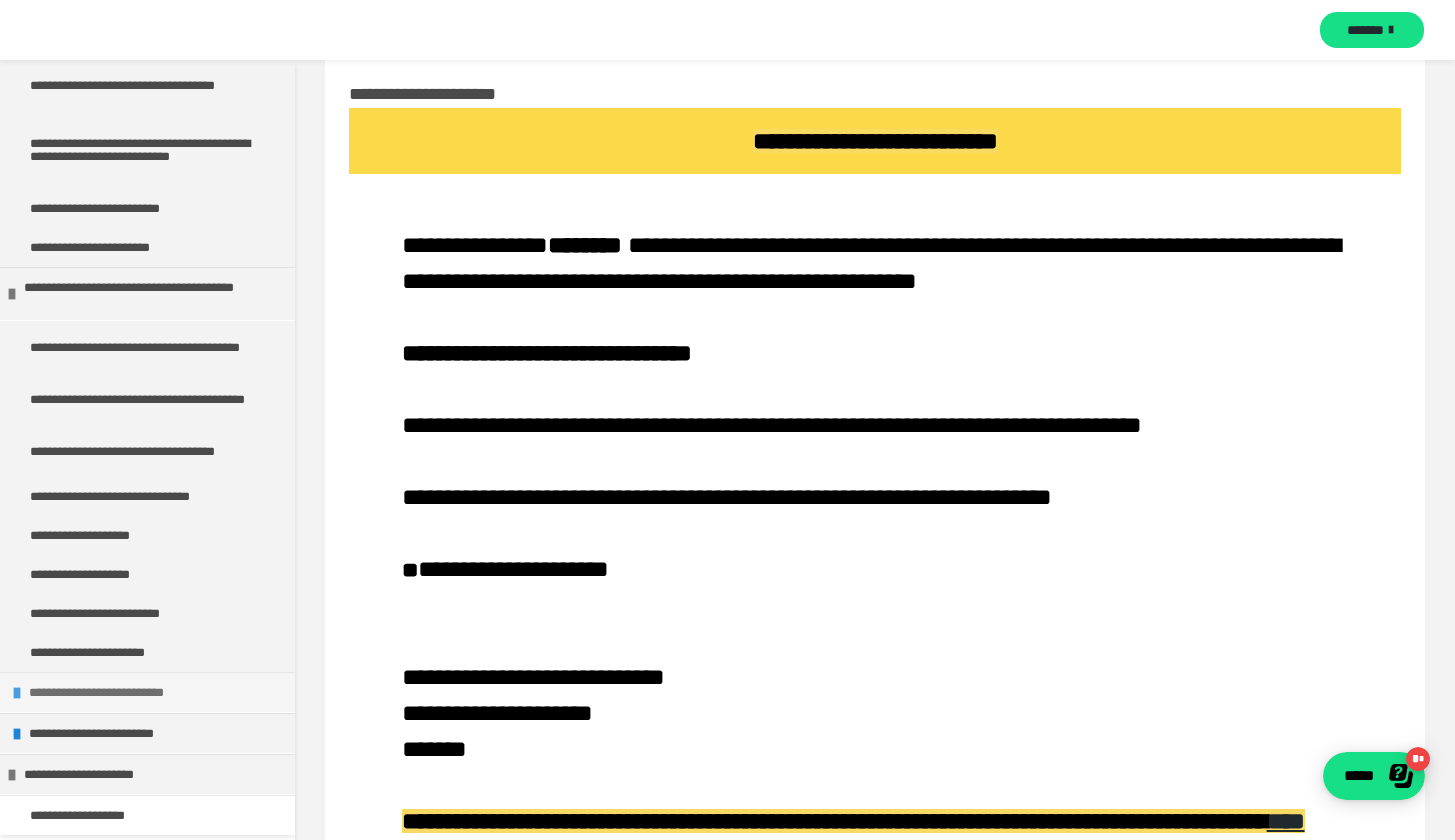 click on "**********" at bounding box center [149, 692] 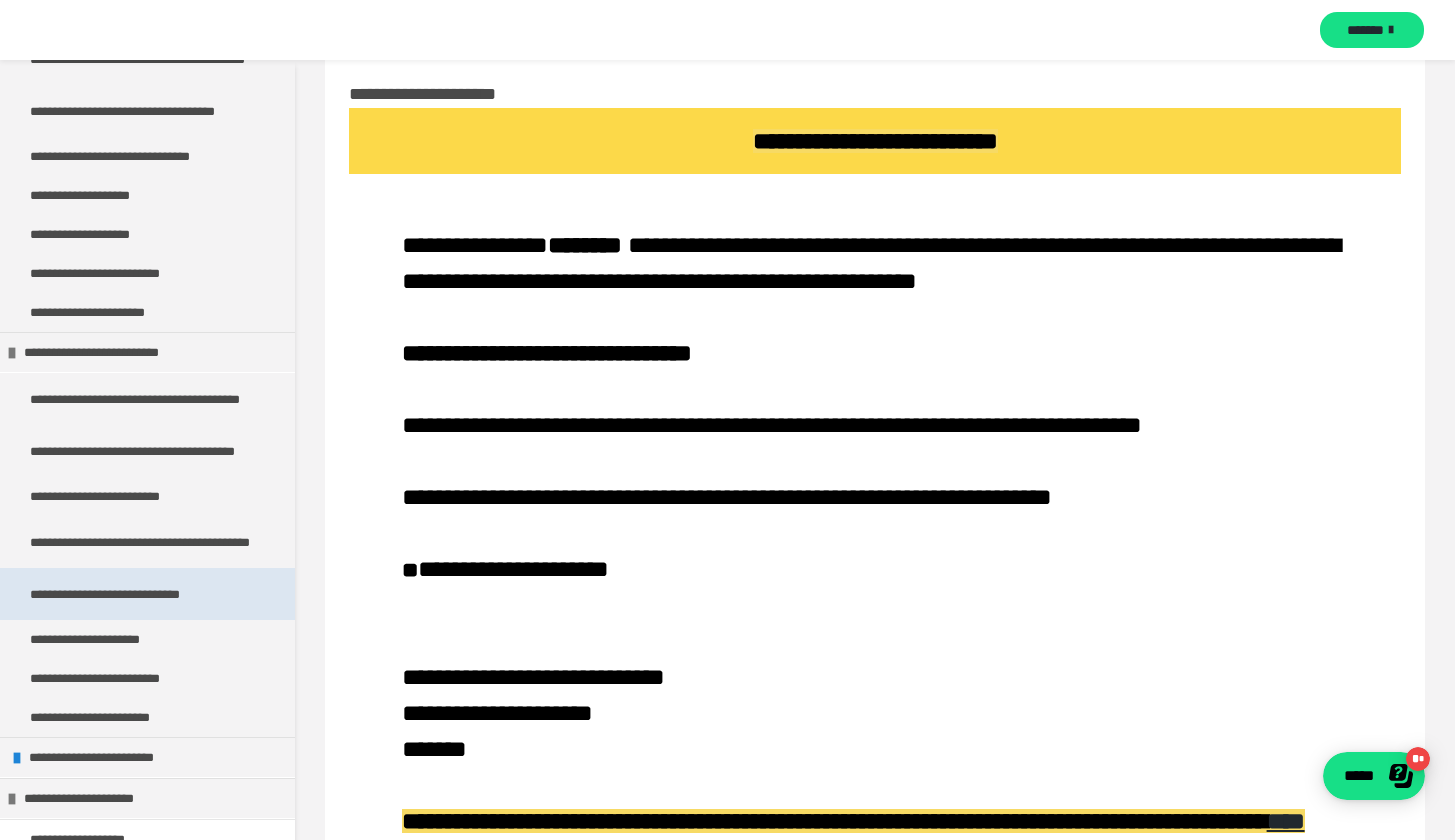 scroll, scrollTop: 944, scrollLeft: 0, axis: vertical 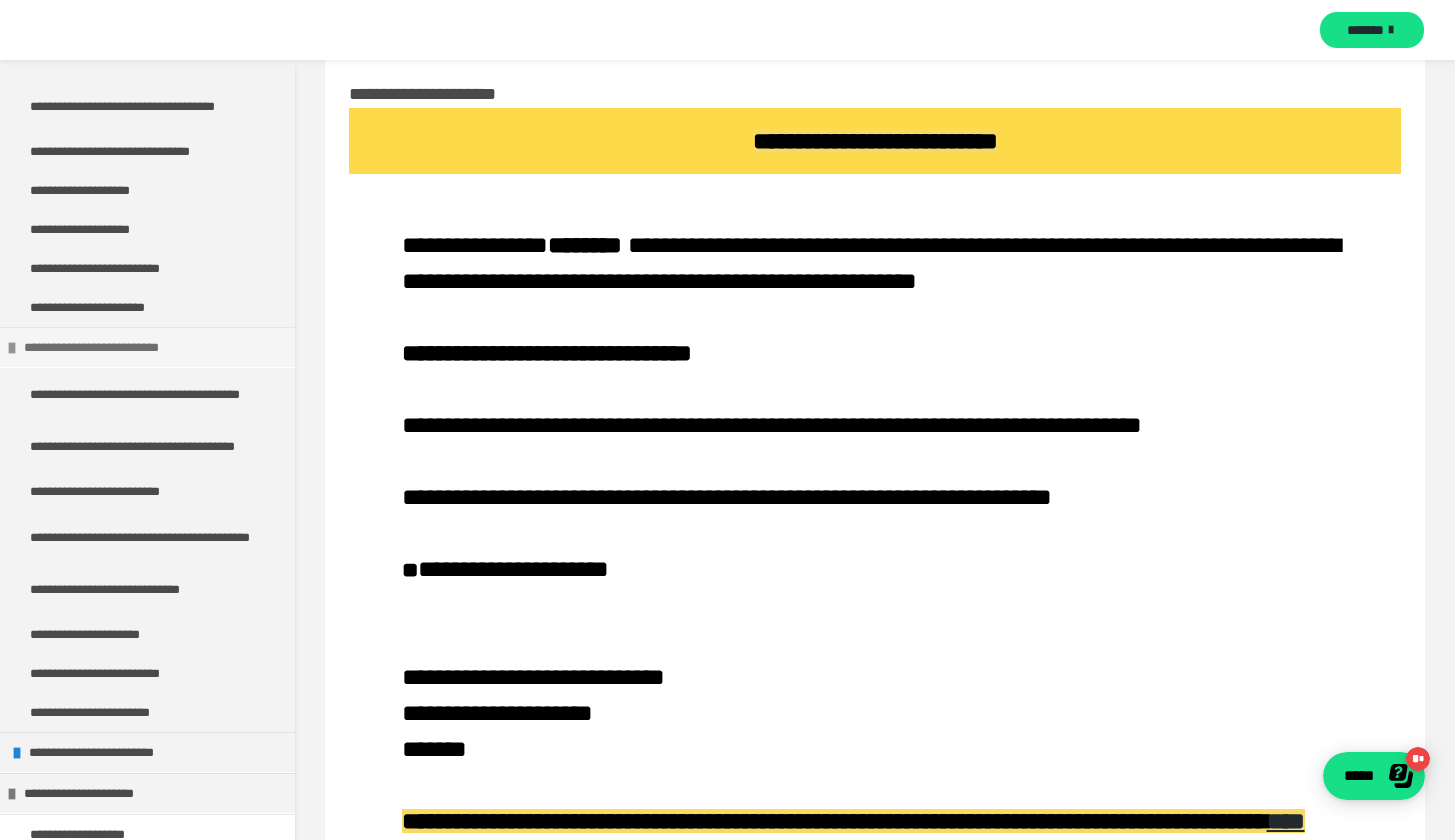 click on "**********" at bounding box center [144, 347] 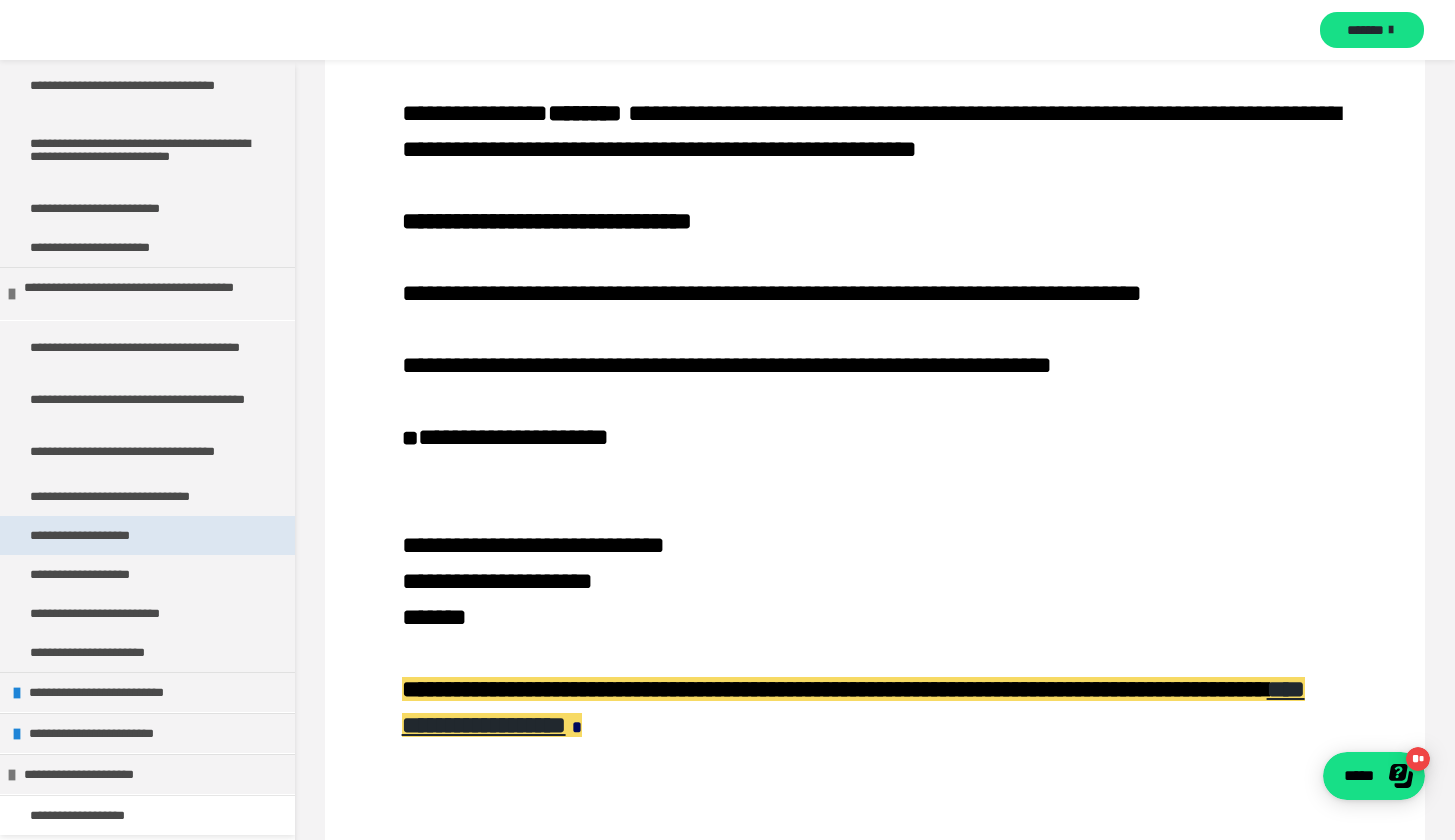 scroll, scrollTop: 176, scrollLeft: 0, axis: vertical 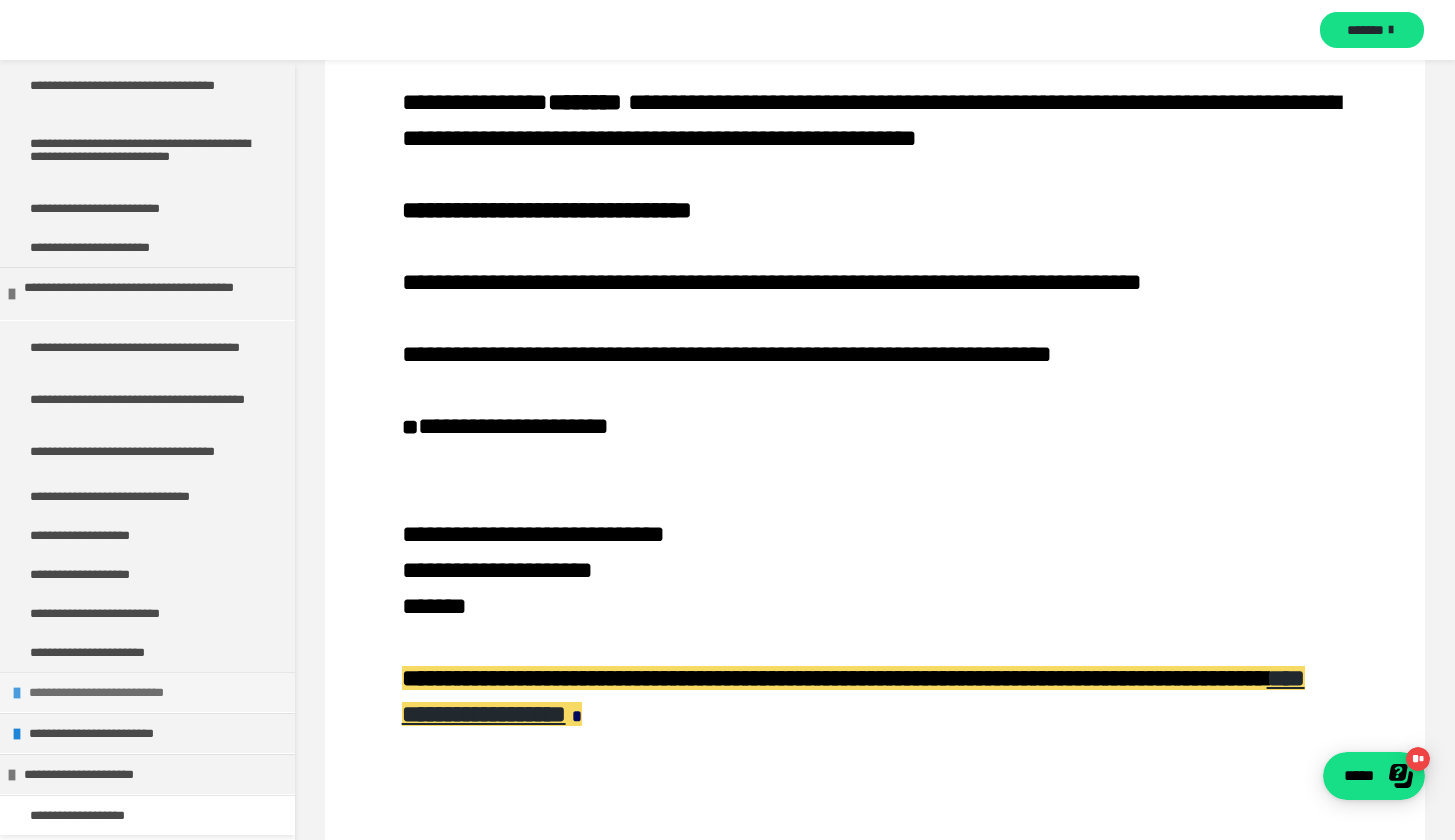 click on "**********" at bounding box center [149, 692] 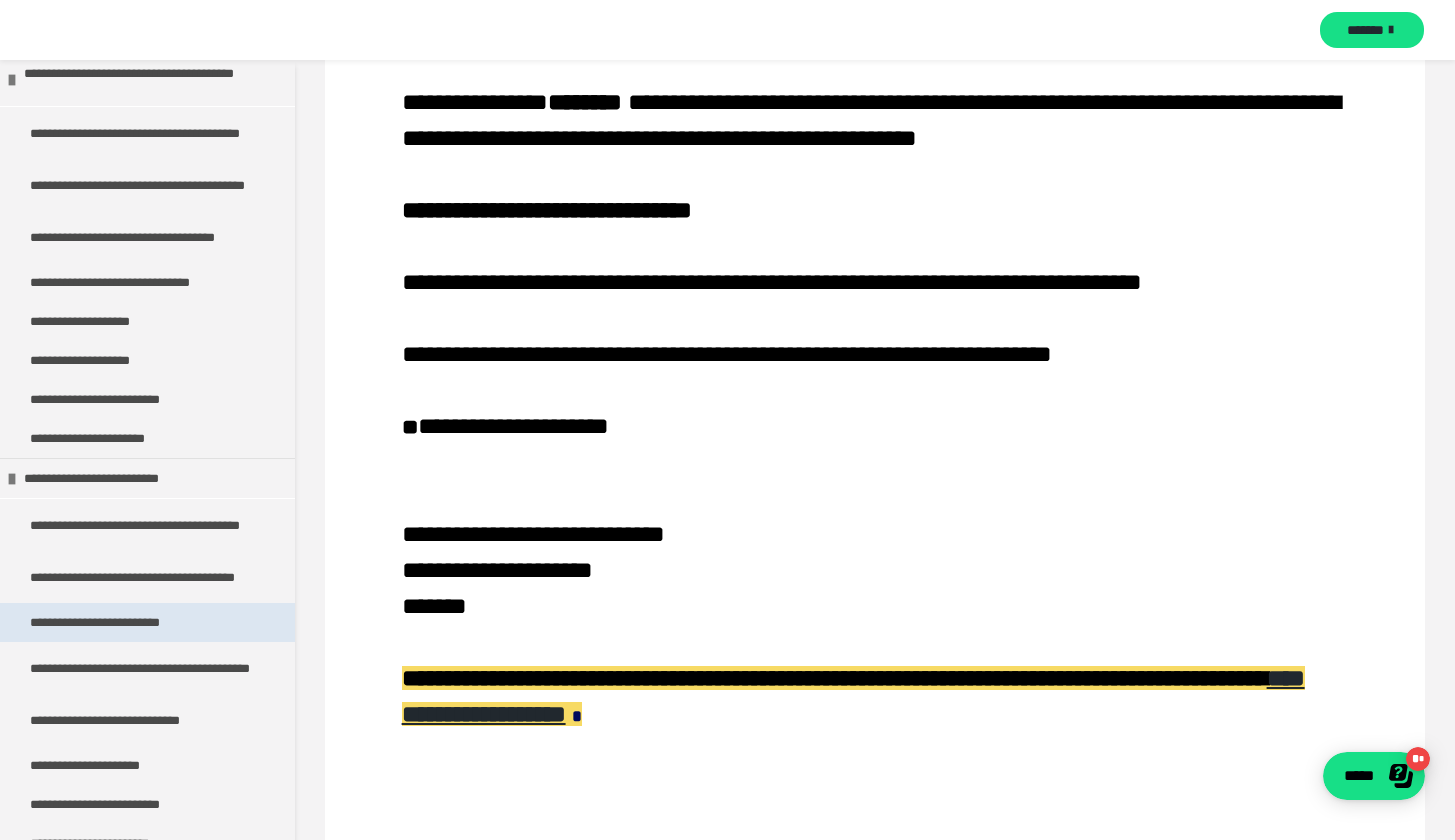 scroll, scrollTop: 823, scrollLeft: 0, axis: vertical 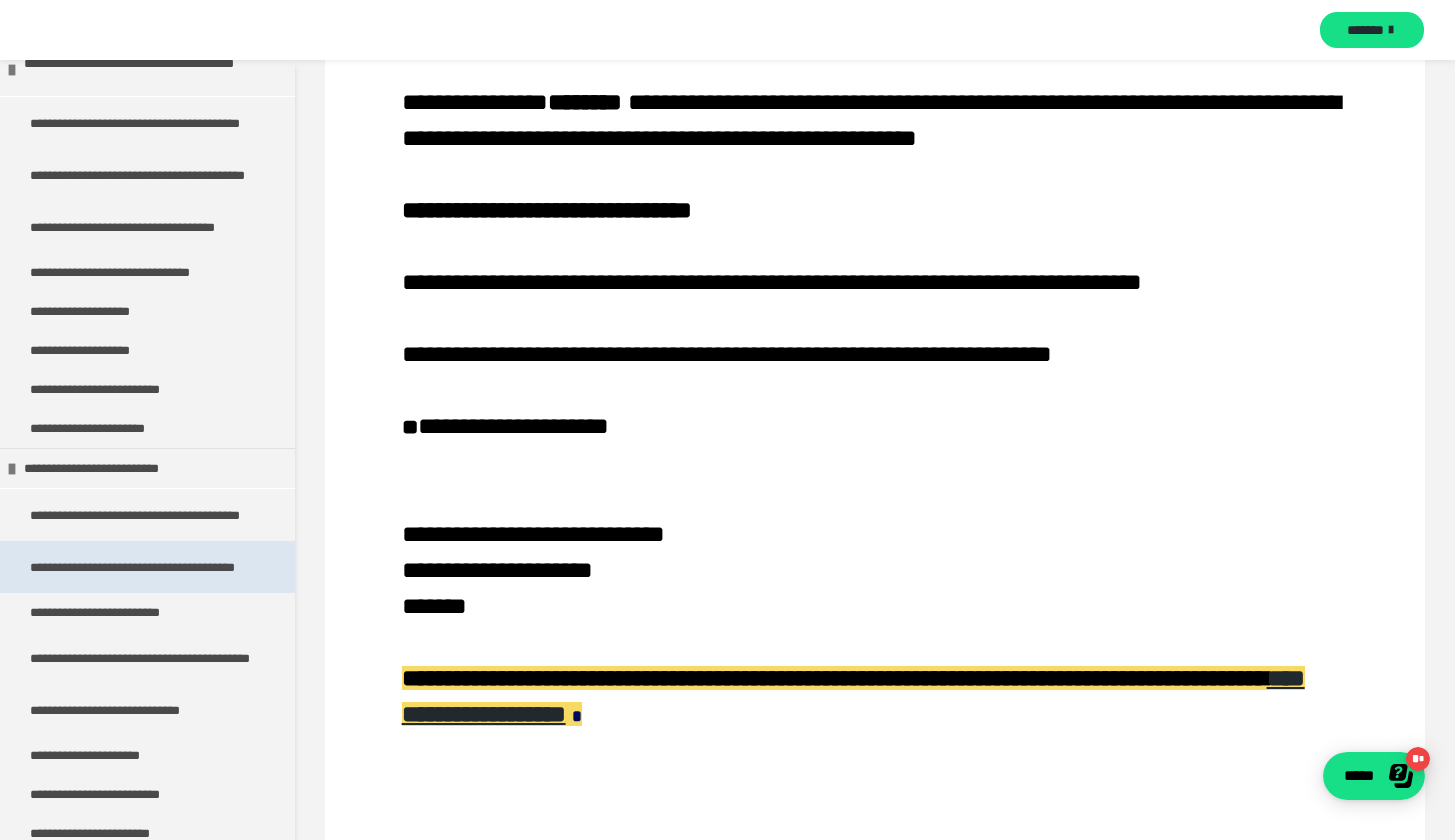 click on "**********" at bounding box center (140, 567) 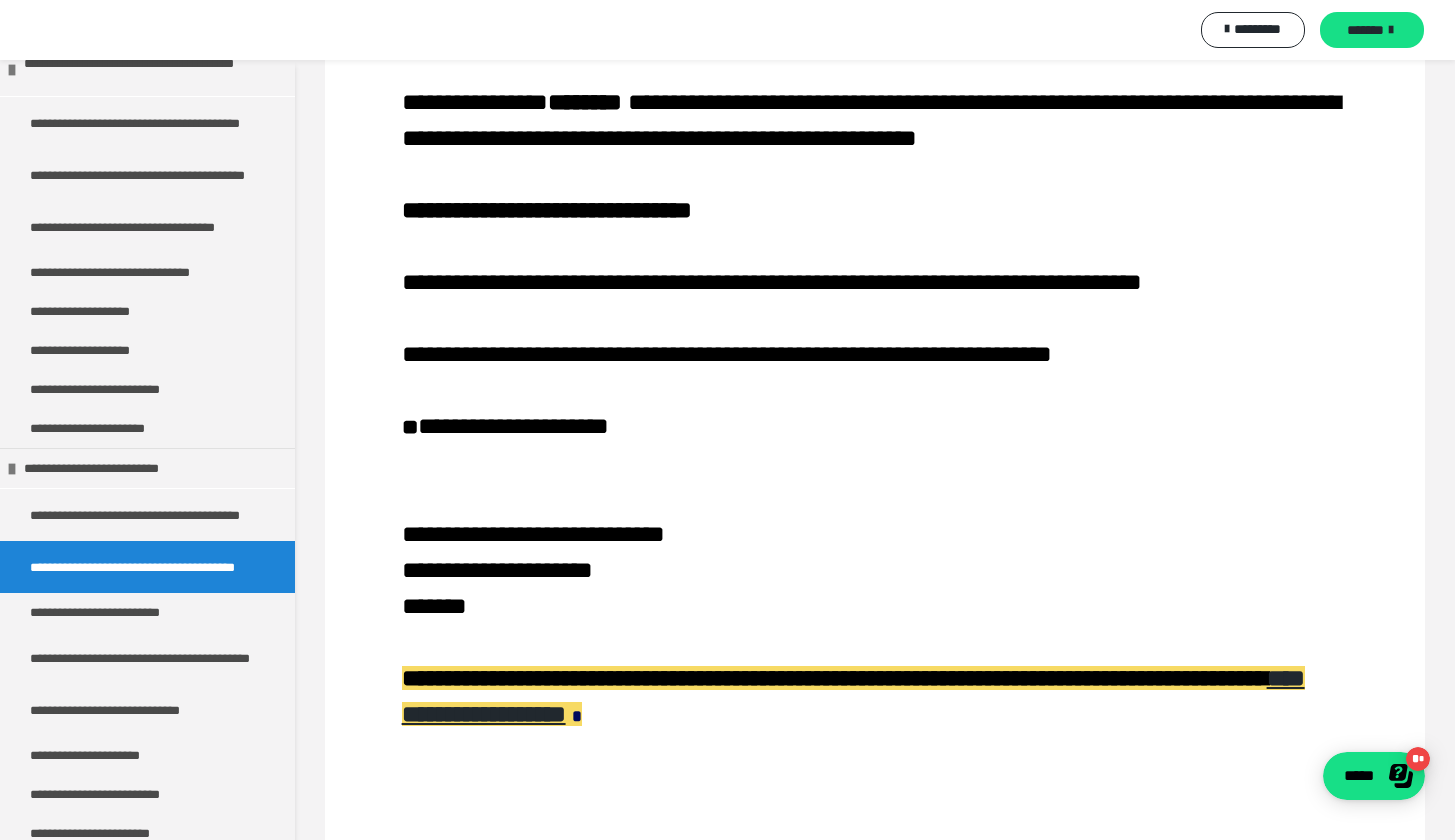 scroll, scrollTop: 0, scrollLeft: 0, axis: both 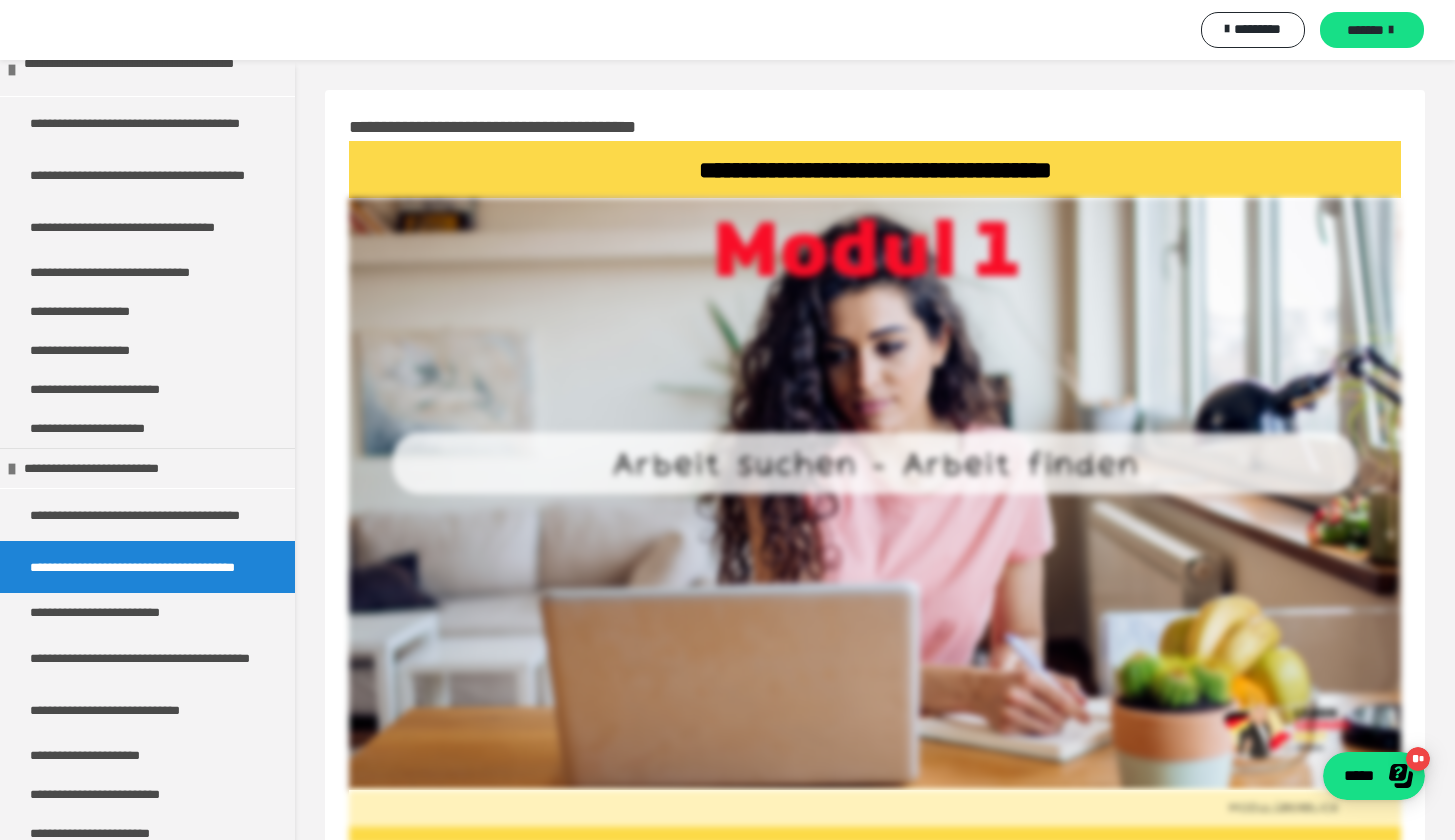 click on "**********" at bounding box center [140, 567] 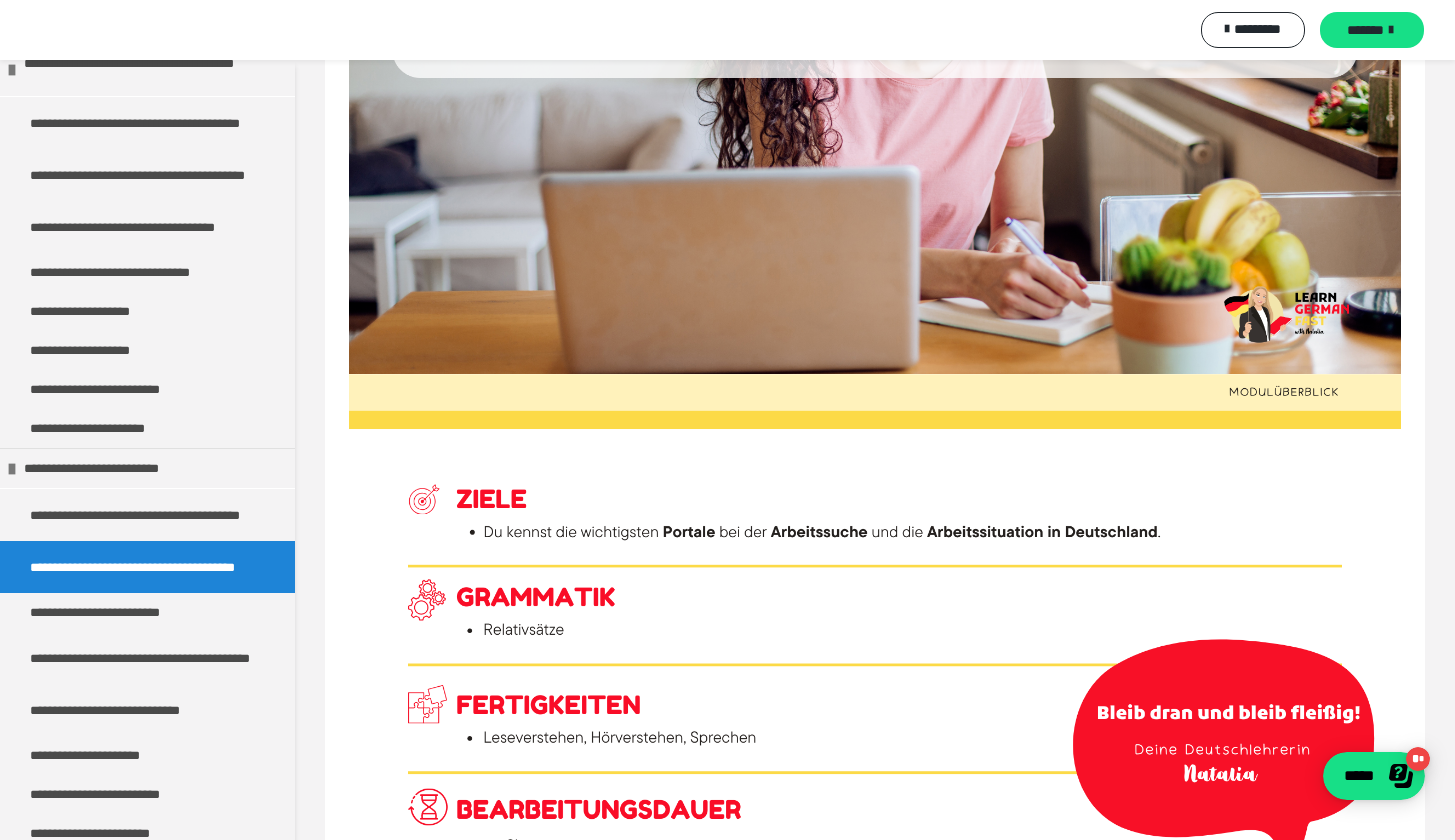 scroll, scrollTop: 417, scrollLeft: 0, axis: vertical 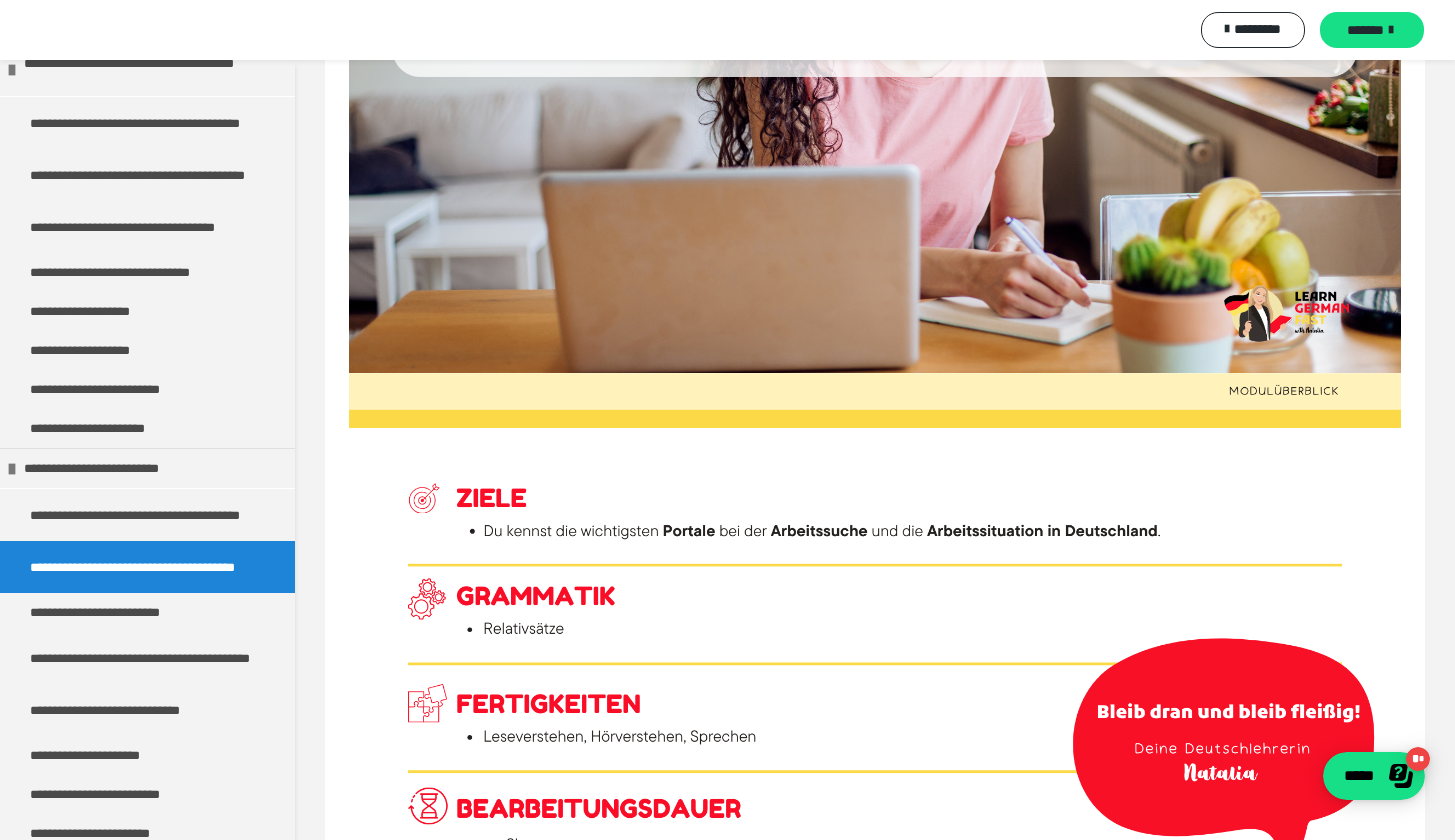 click at bounding box center (875, 668) 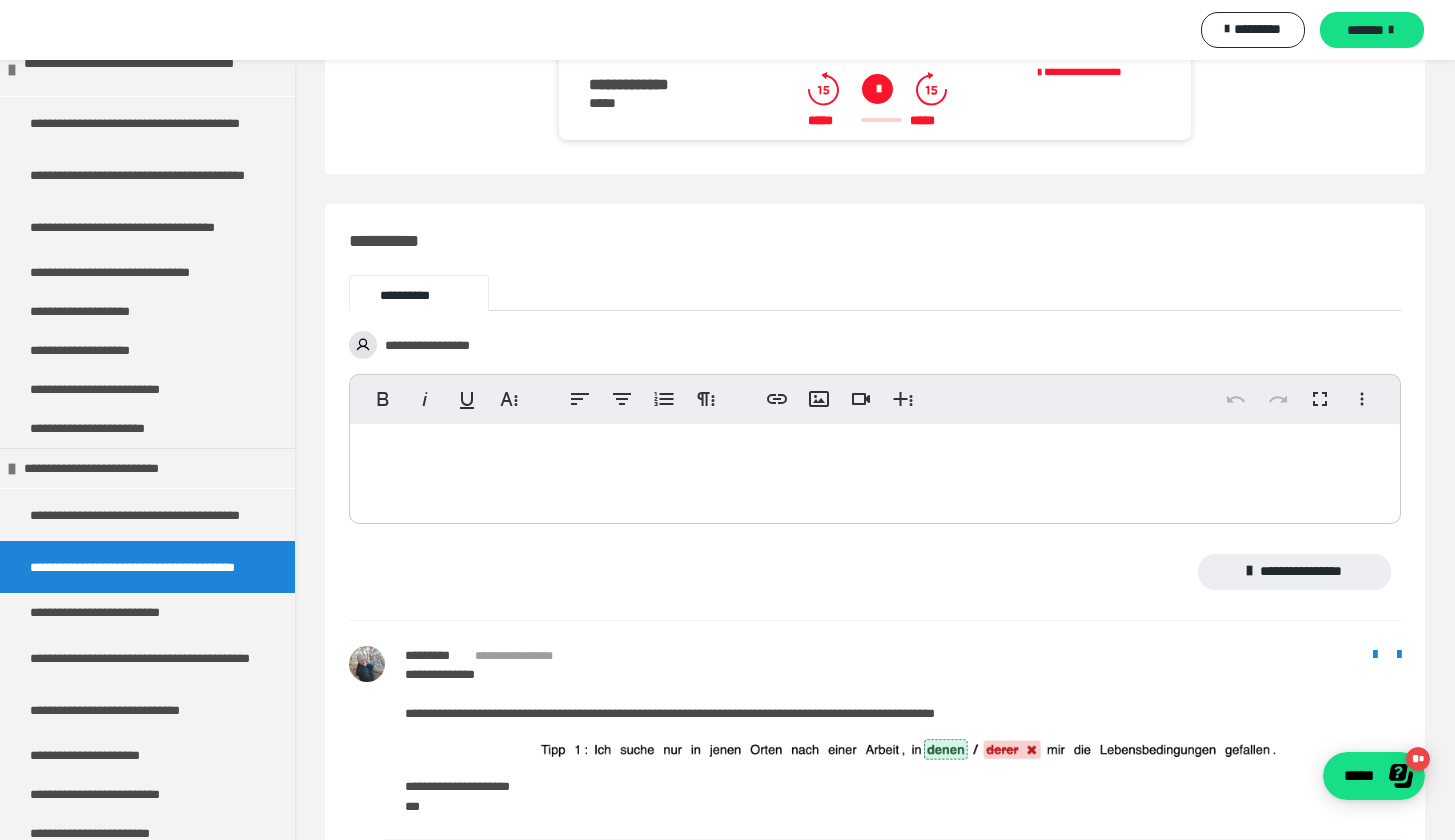scroll, scrollTop: 11375, scrollLeft: 0, axis: vertical 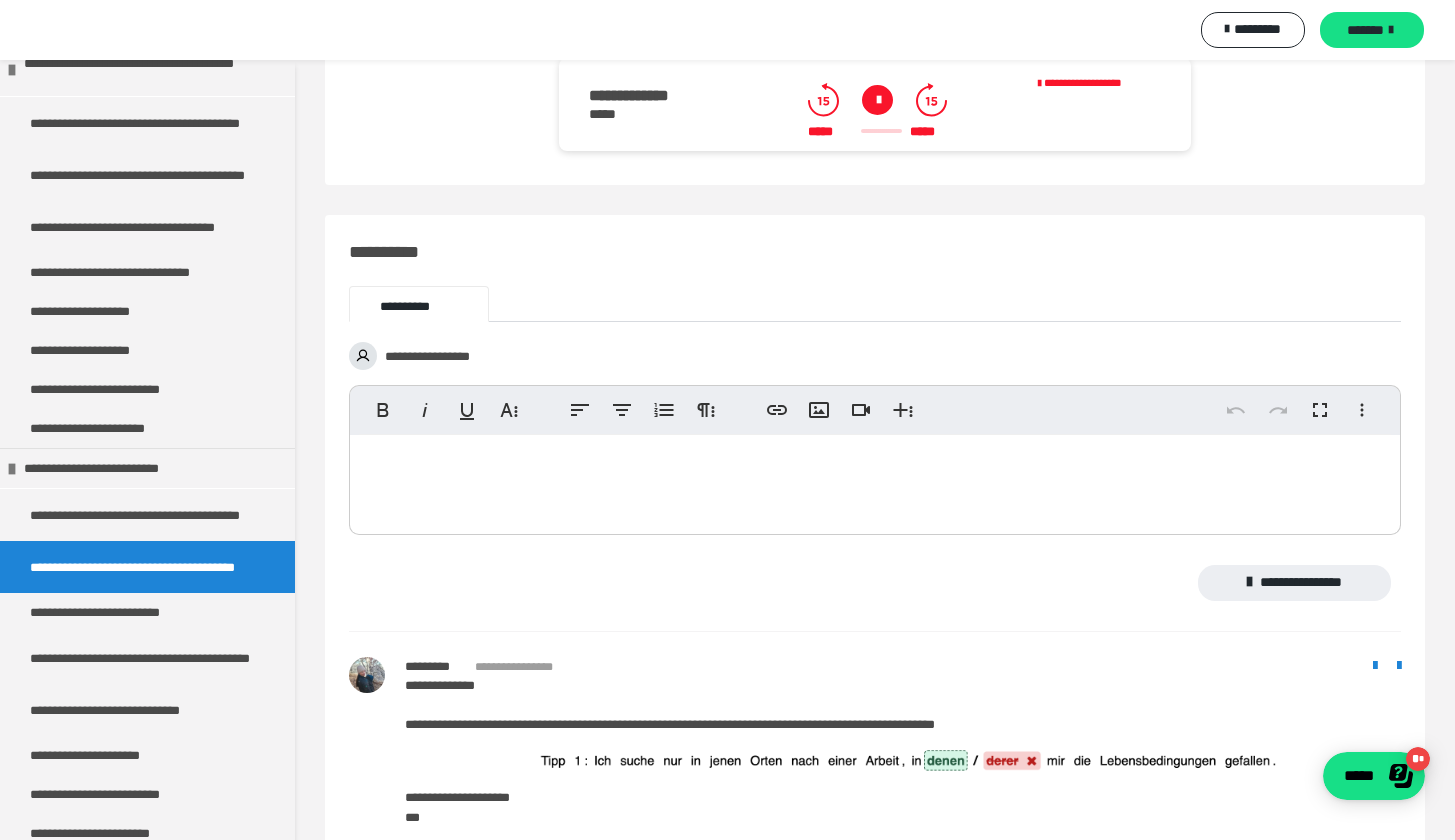 click at bounding box center [877, 100] 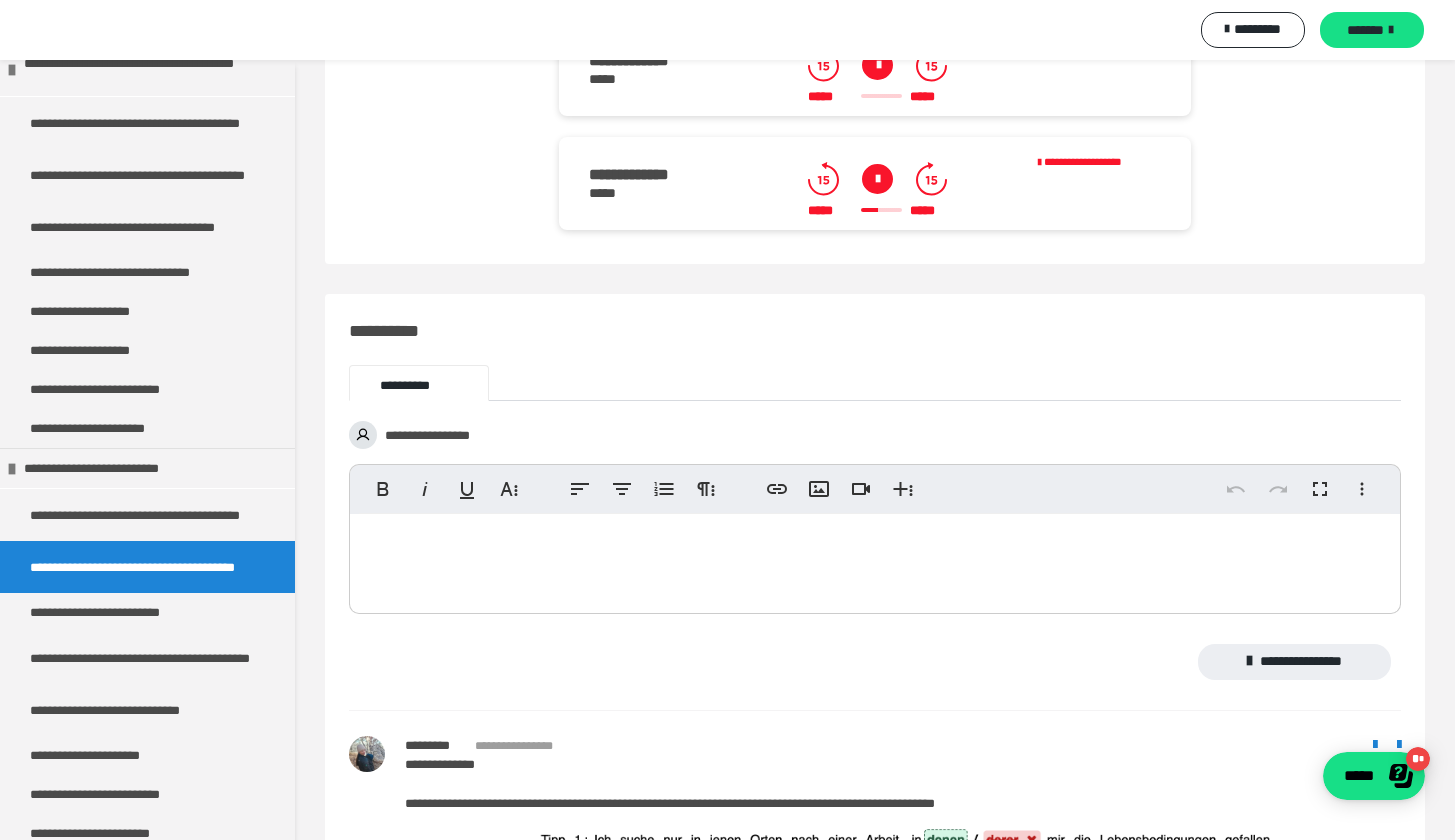 scroll, scrollTop: 11286, scrollLeft: 0, axis: vertical 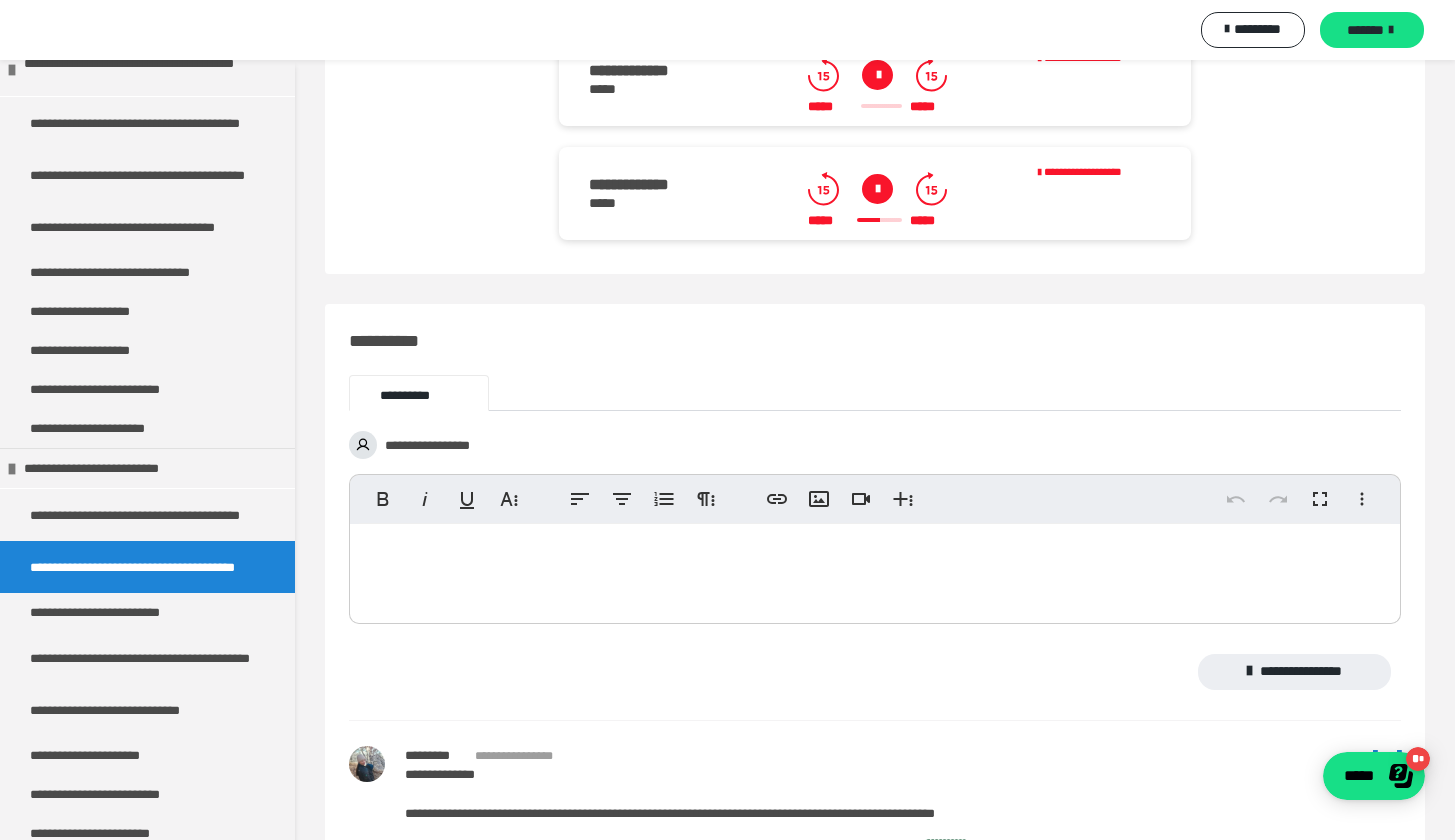 click at bounding box center [877, 75] 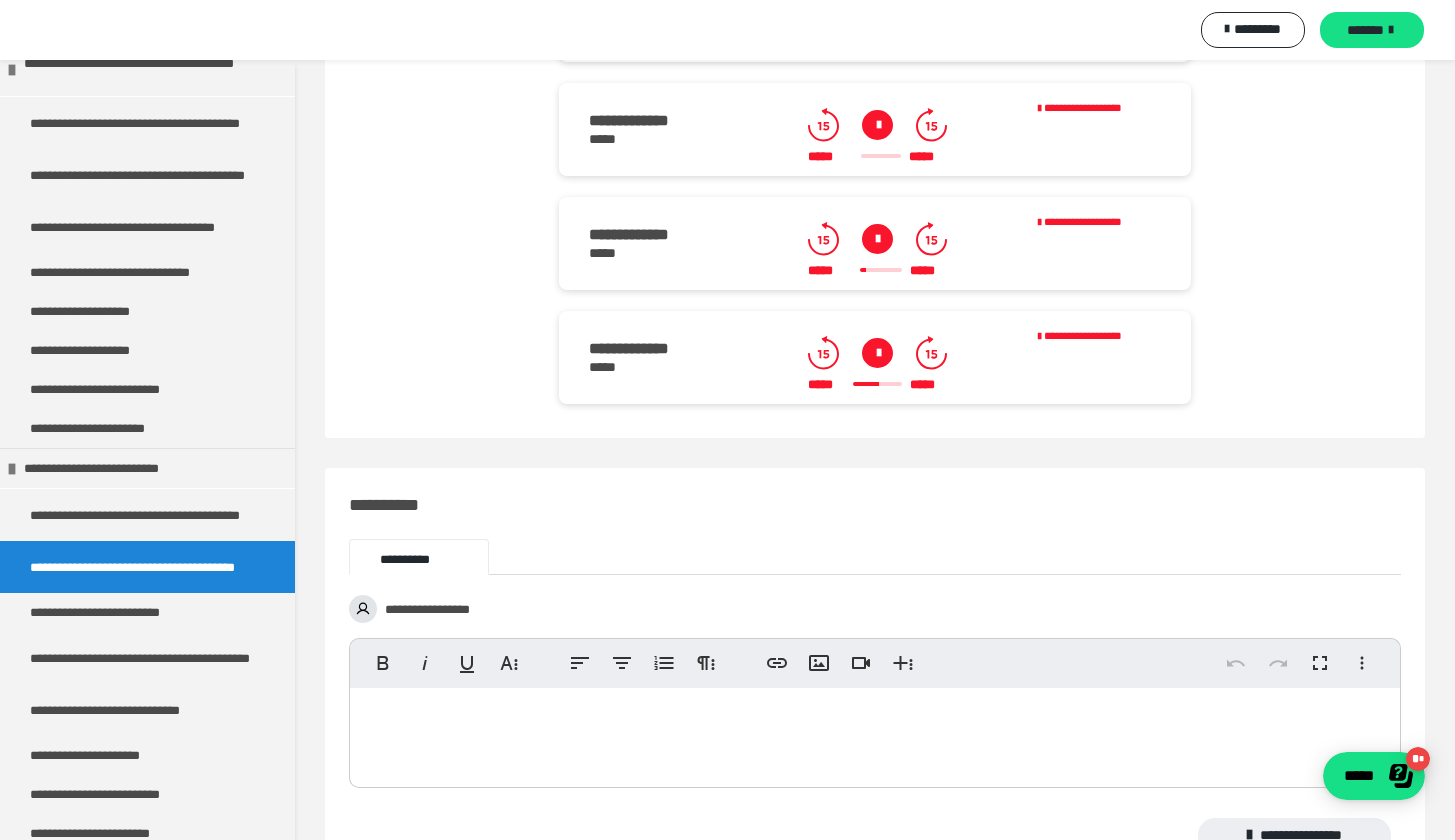 scroll, scrollTop: 11100, scrollLeft: 0, axis: vertical 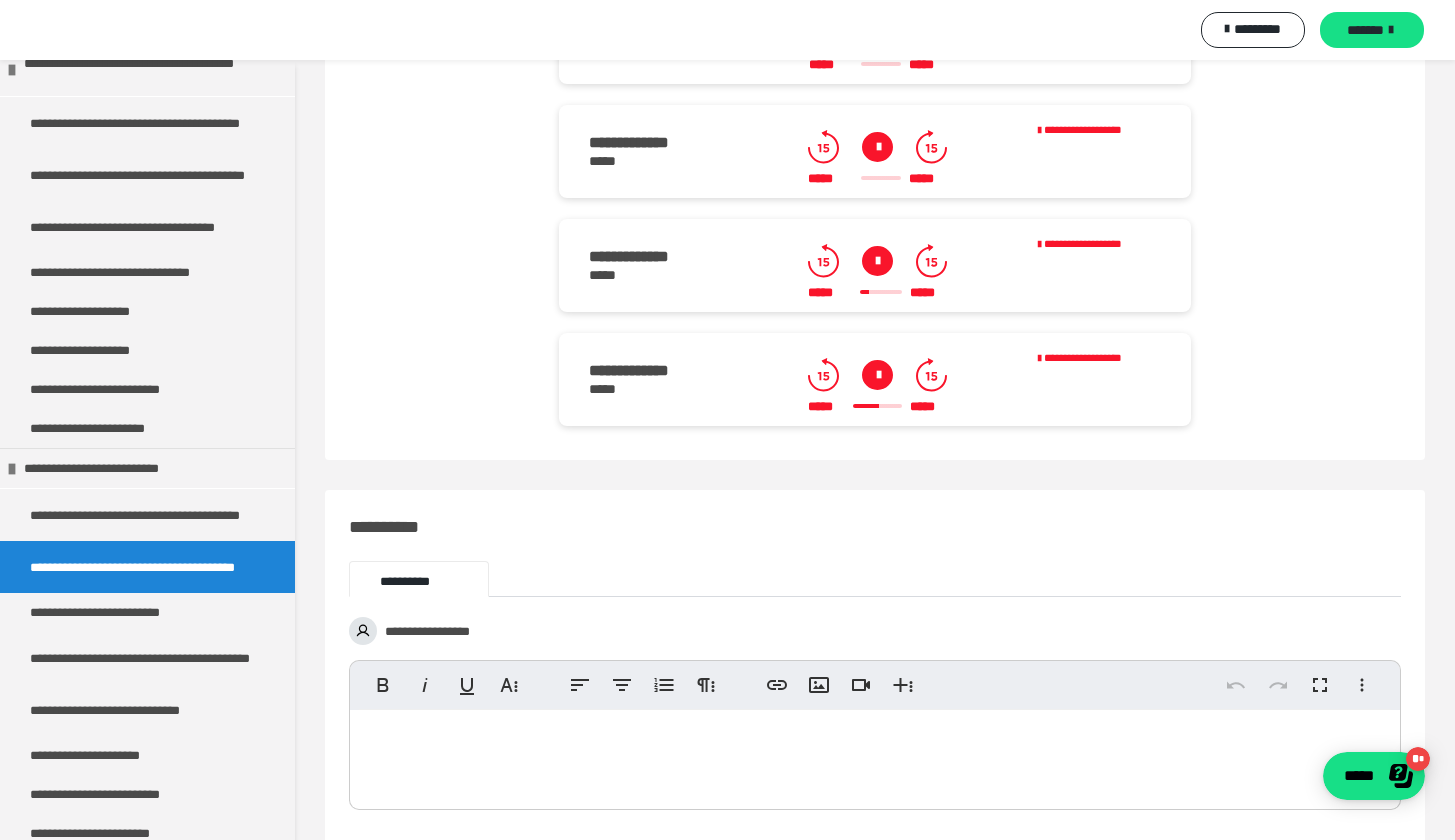 click at bounding box center (877, 147) 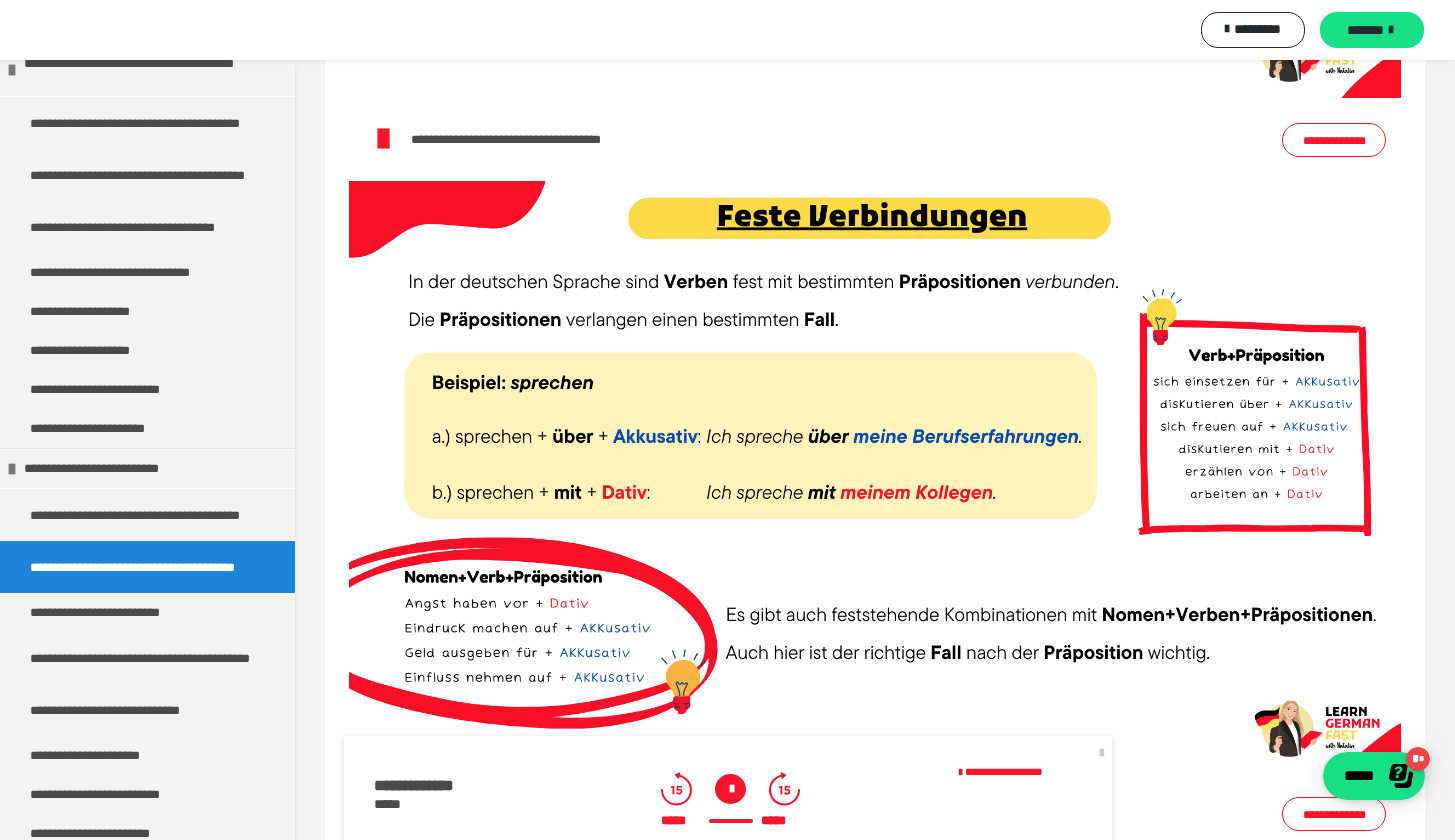 scroll, scrollTop: 8064, scrollLeft: 0, axis: vertical 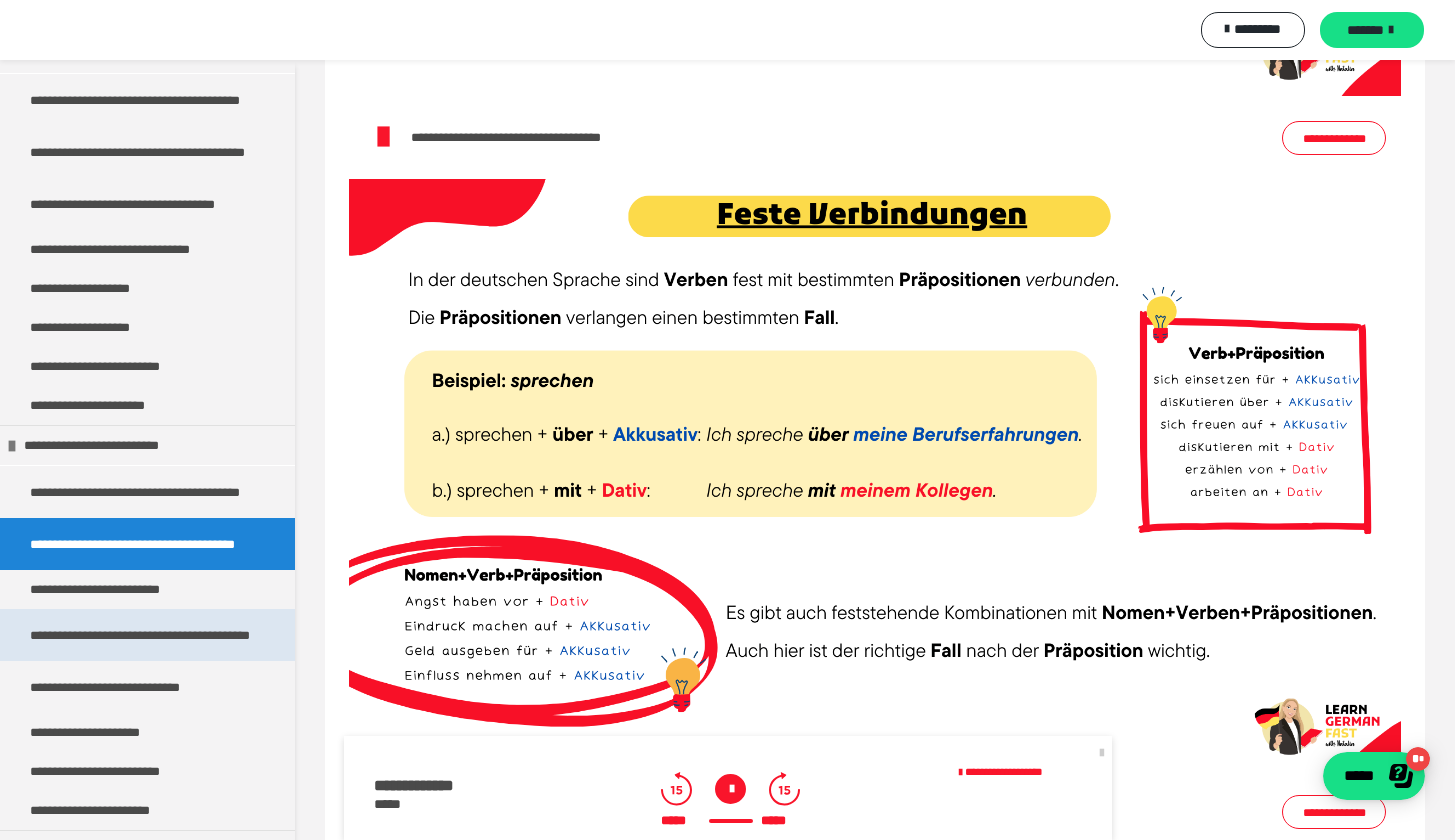 click on "**********" at bounding box center [140, 635] 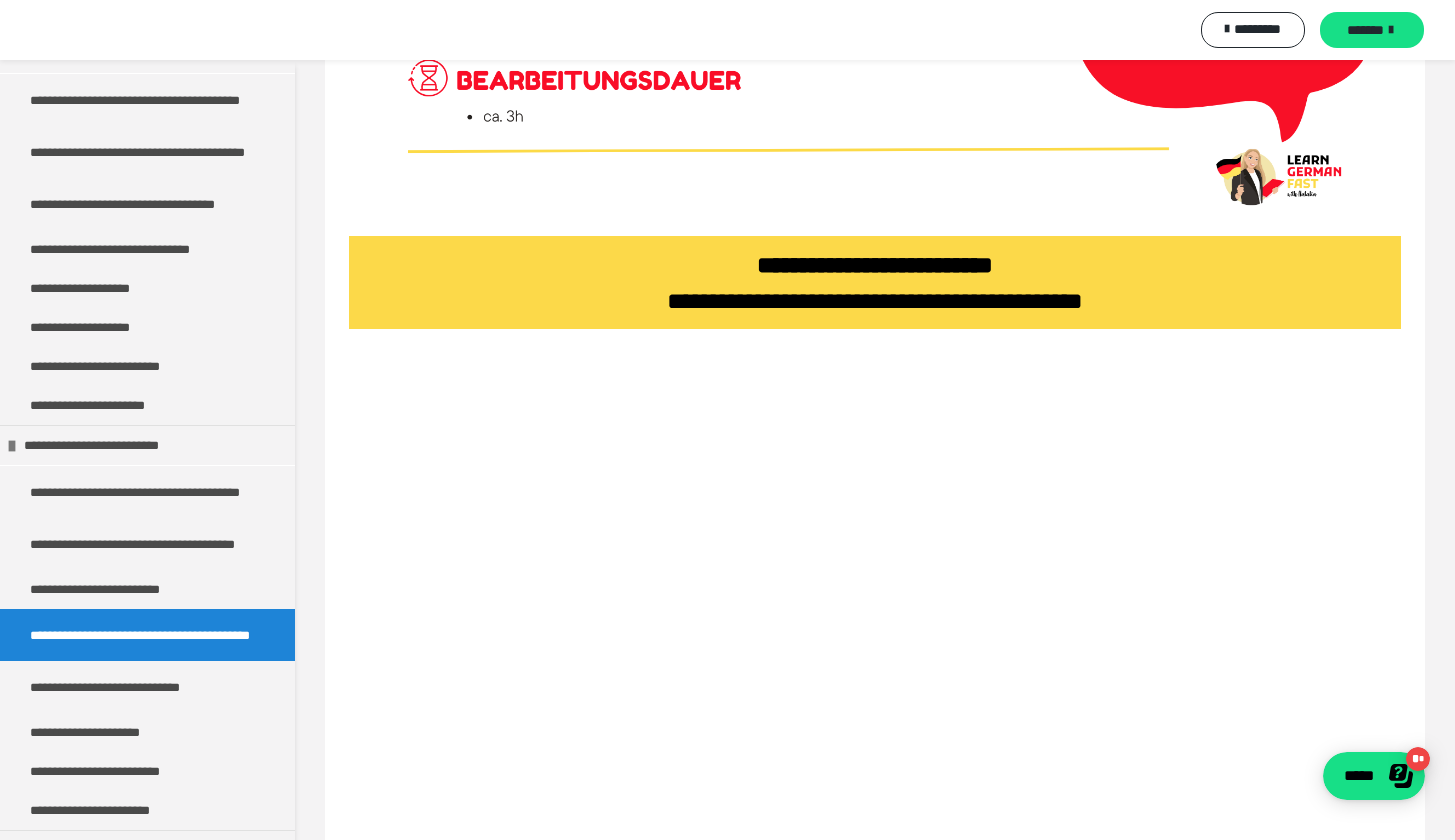 scroll, scrollTop: 555, scrollLeft: 0, axis: vertical 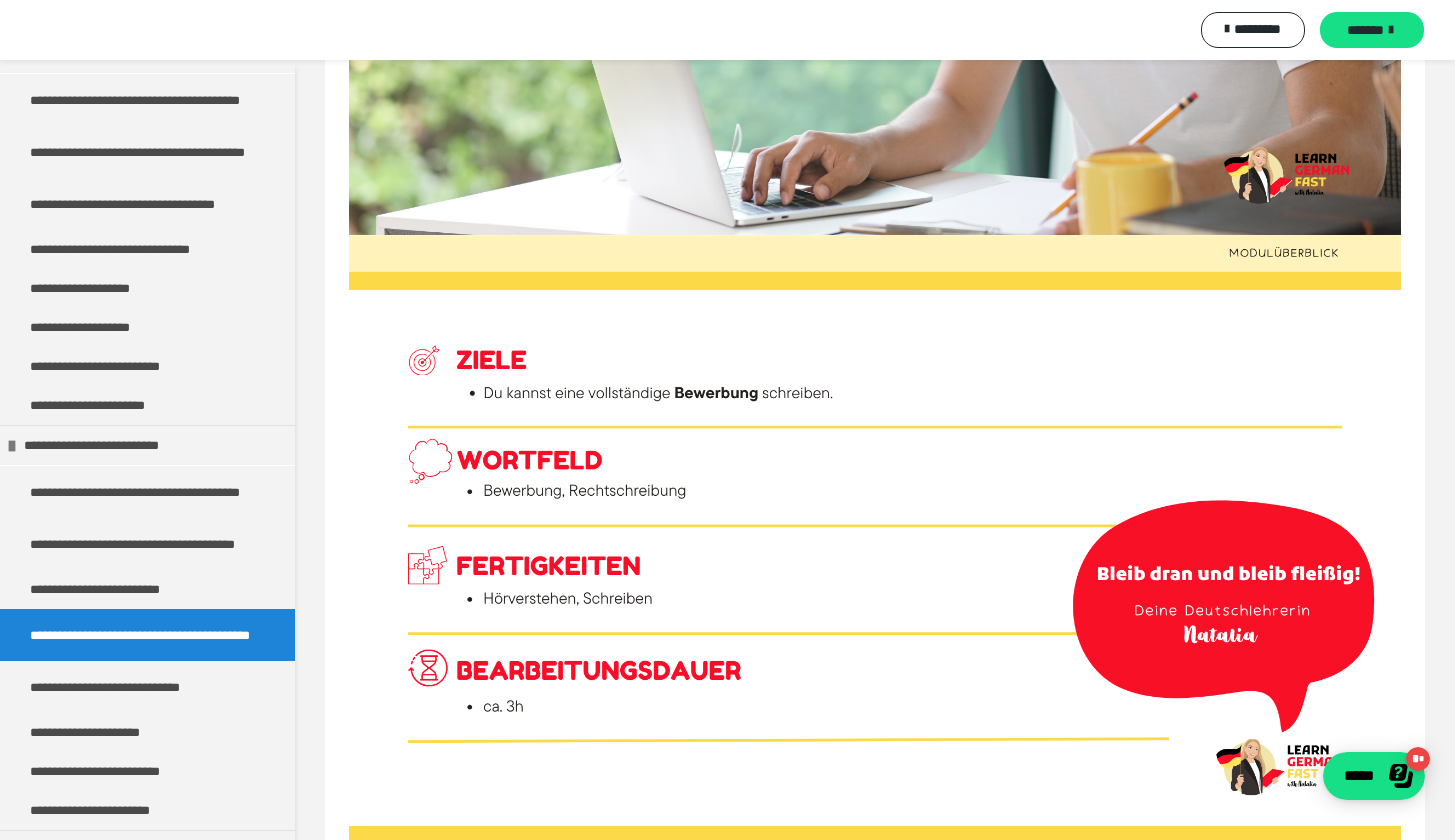 click at bounding box center (875, 530) 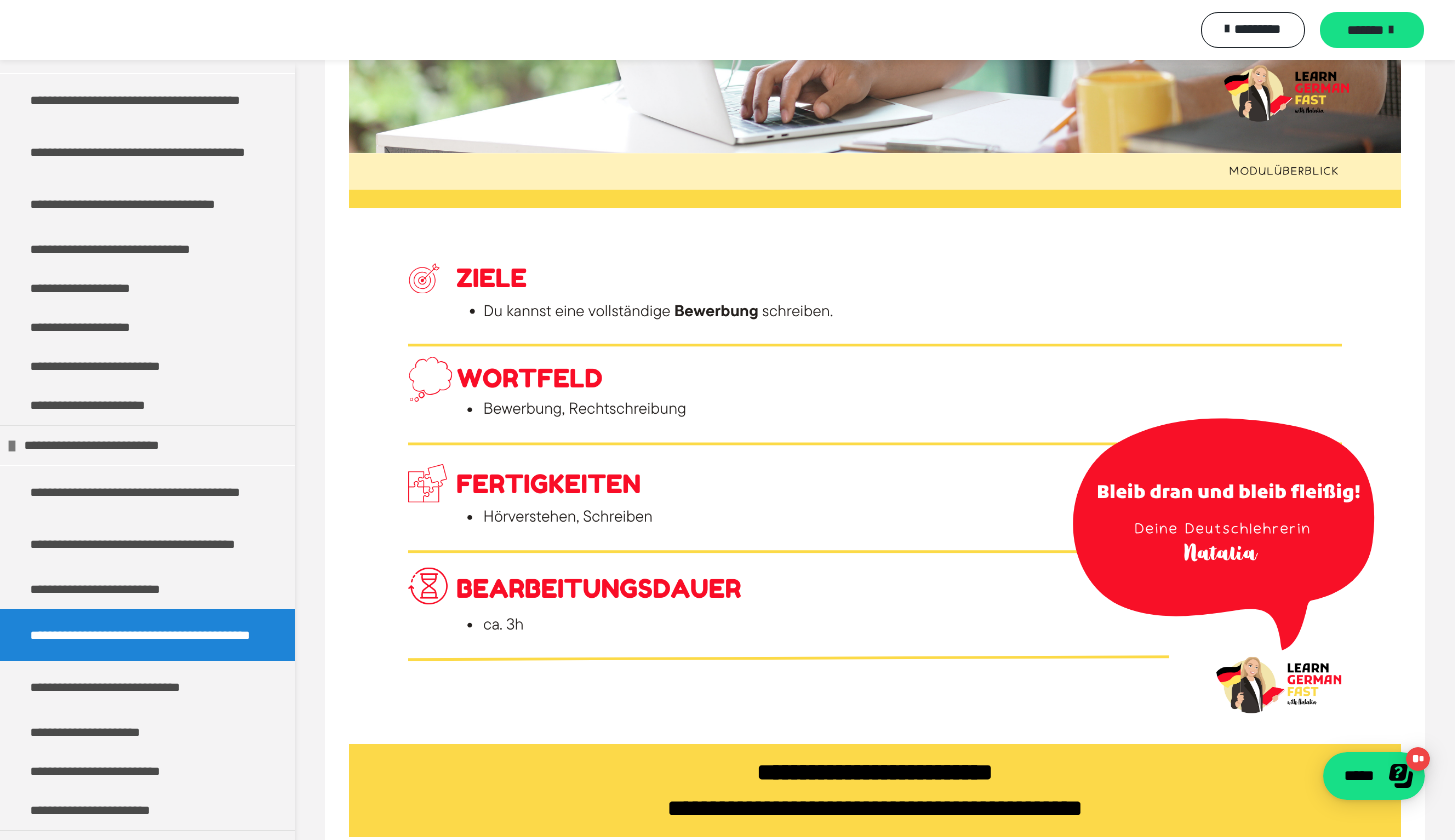 scroll, scrollTop: 624, scrollLeft: 0, axis: vertical 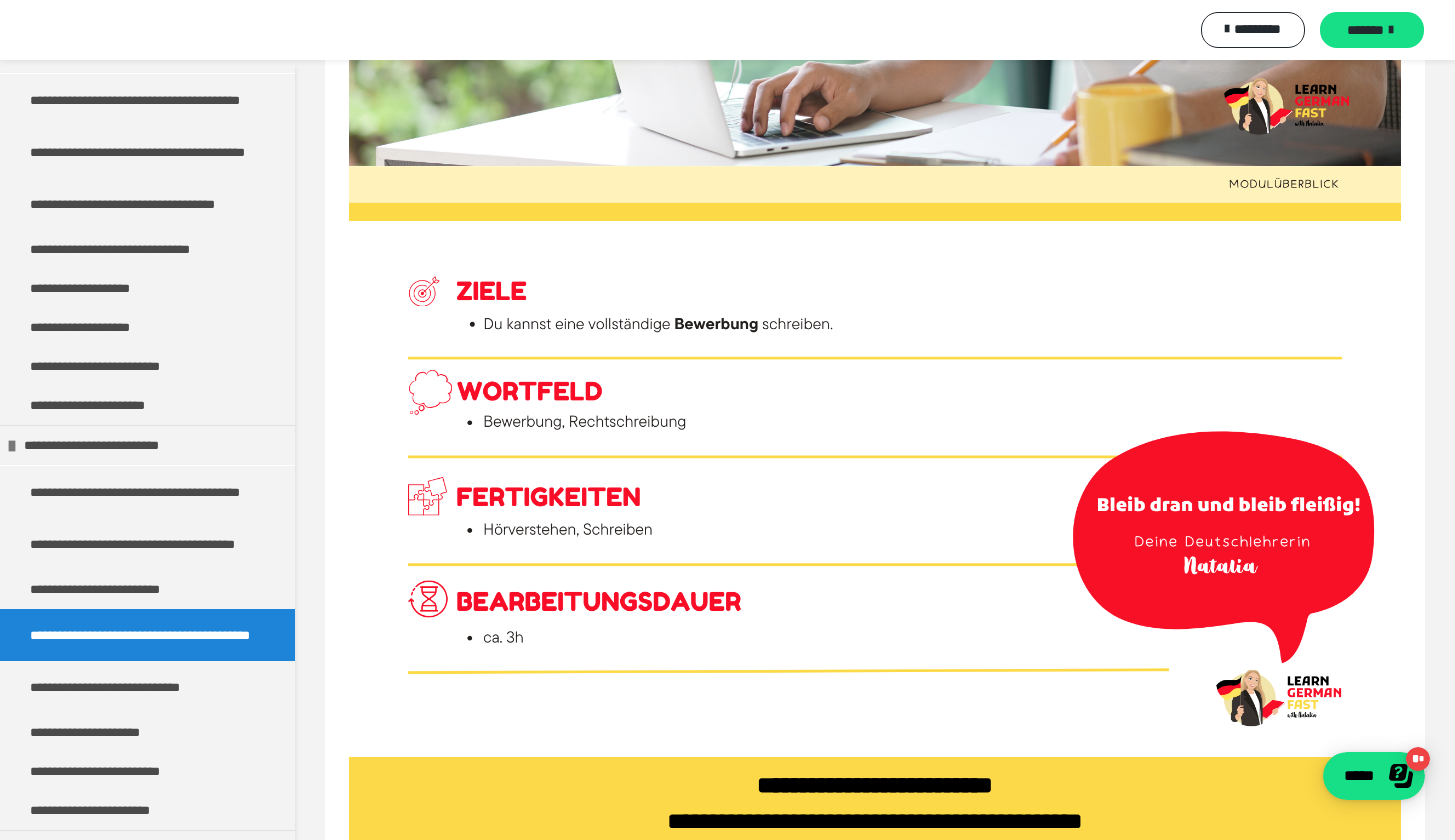 click at bounding box center (875, 461) 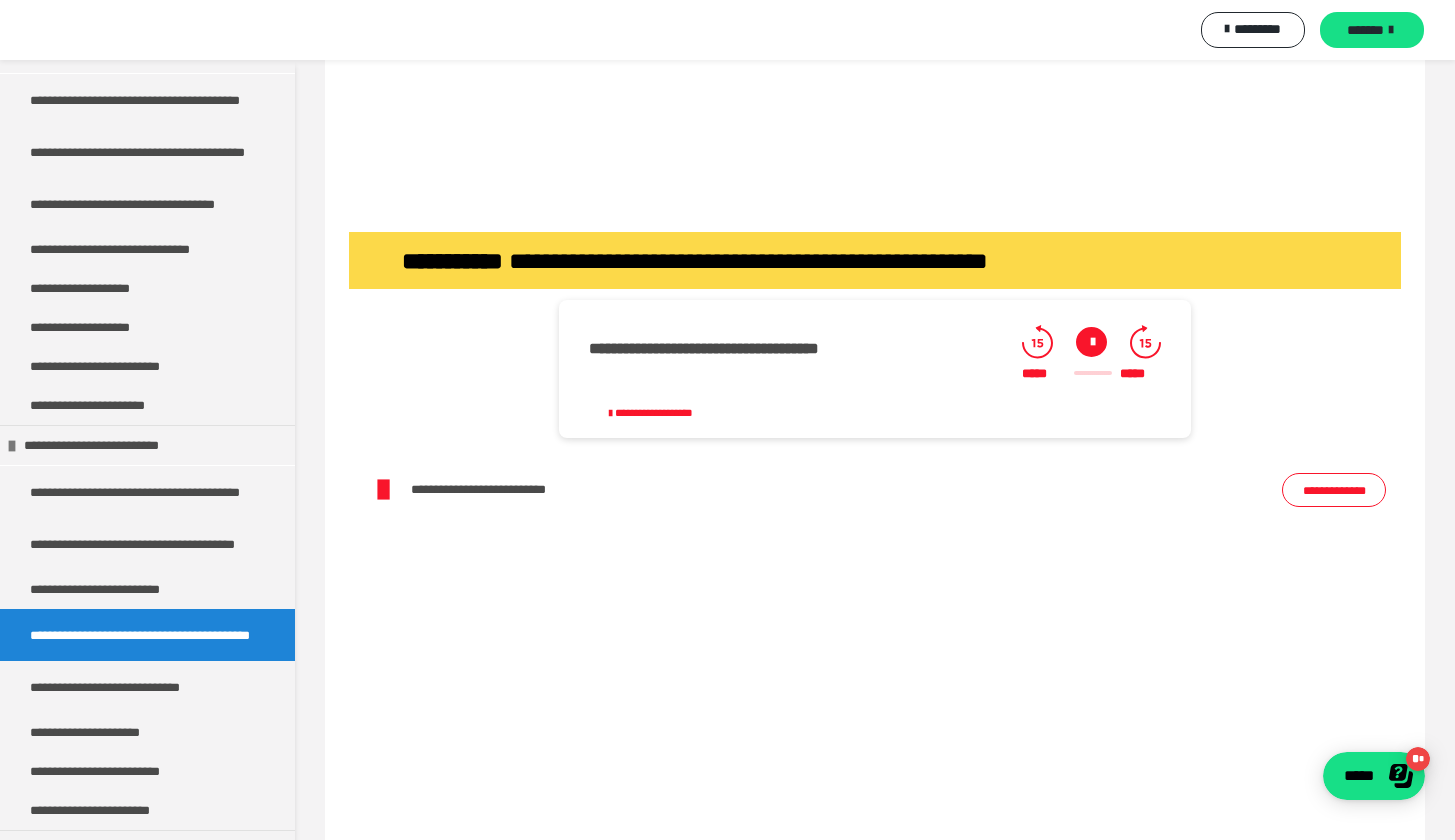 scroll, scrollTop: 6582, scrollLeft: 0, axis: vertical 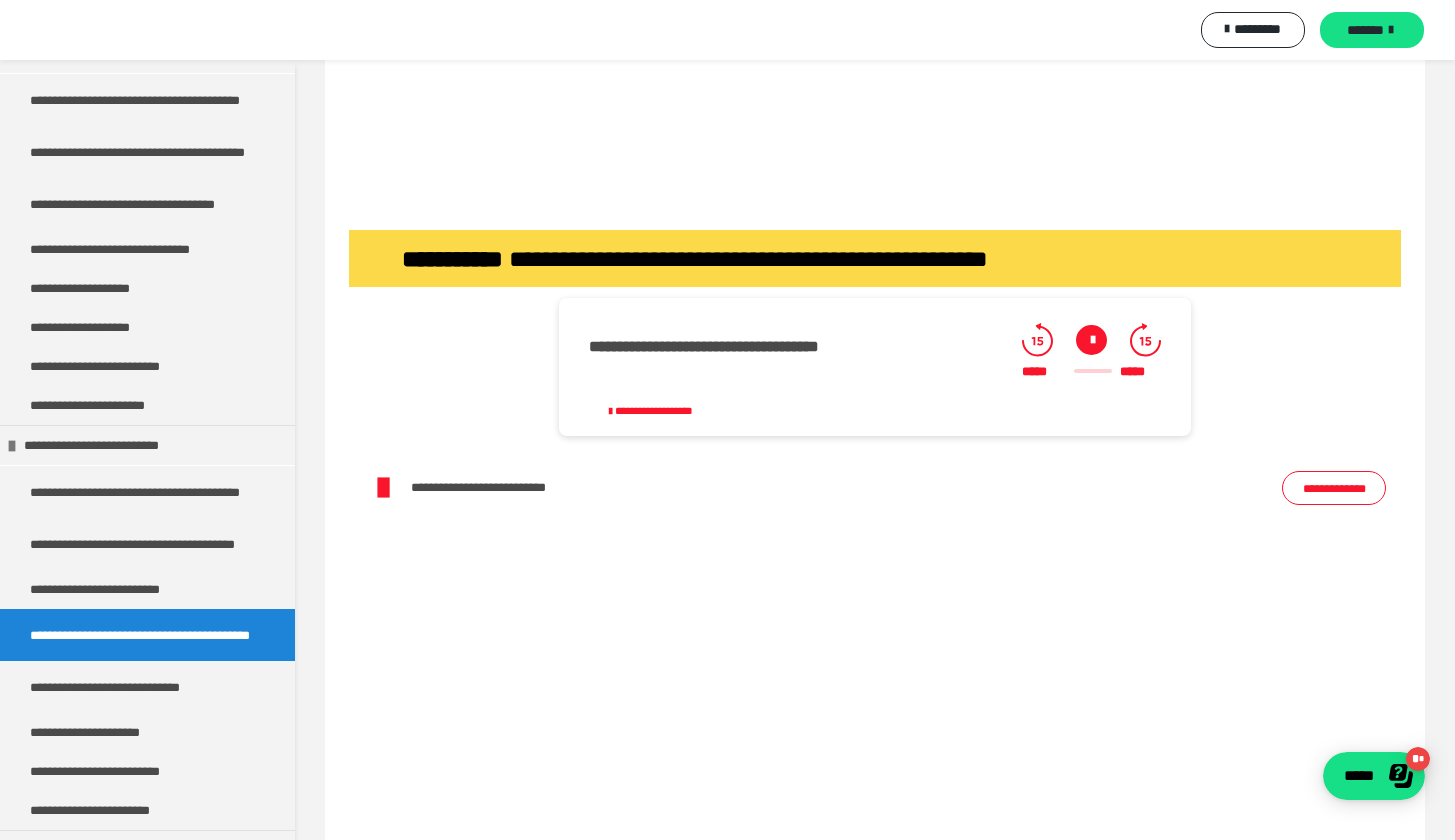 click at bounding box center (1091, 340) 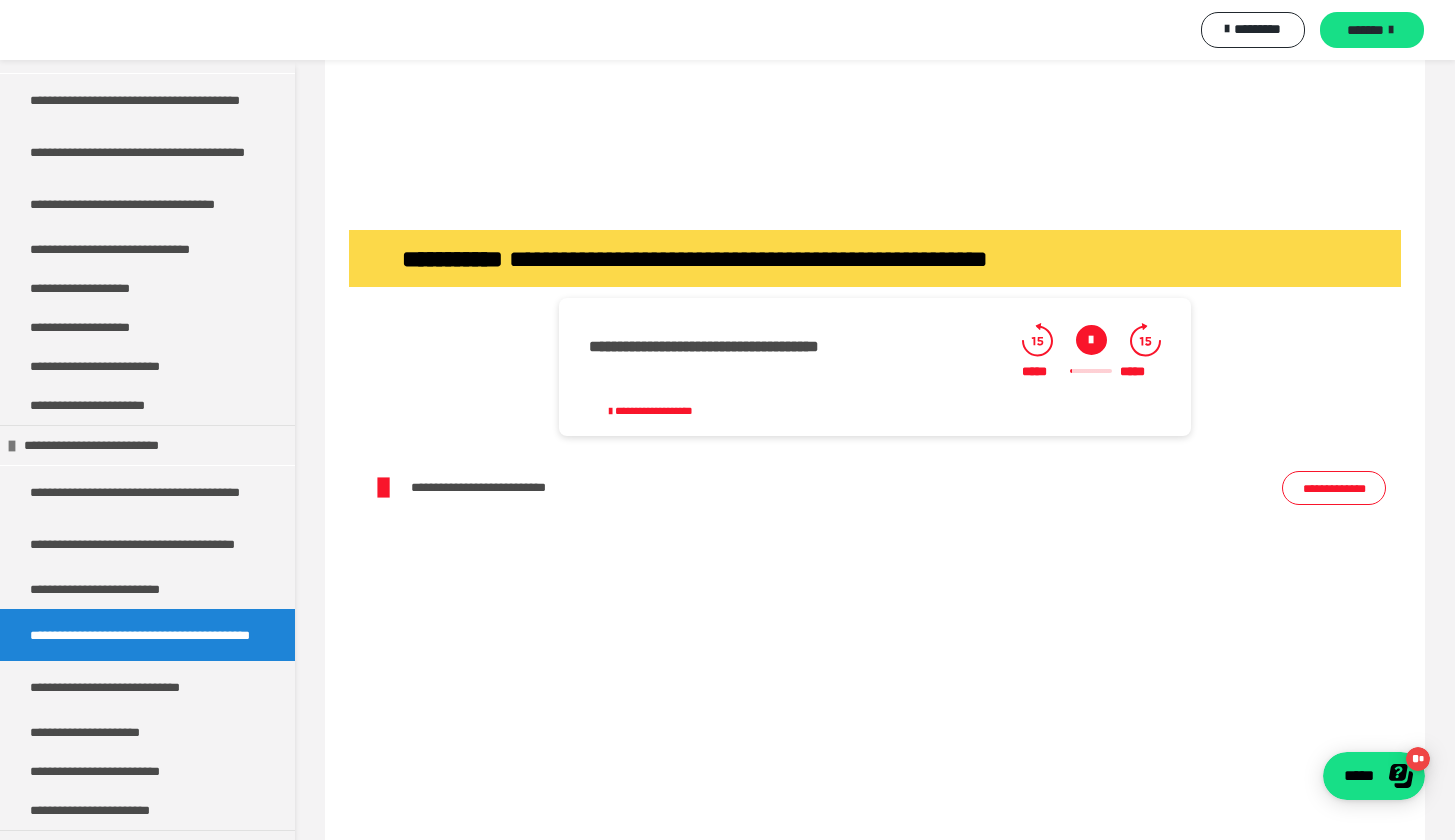 click at bounding box center [1091, 340] 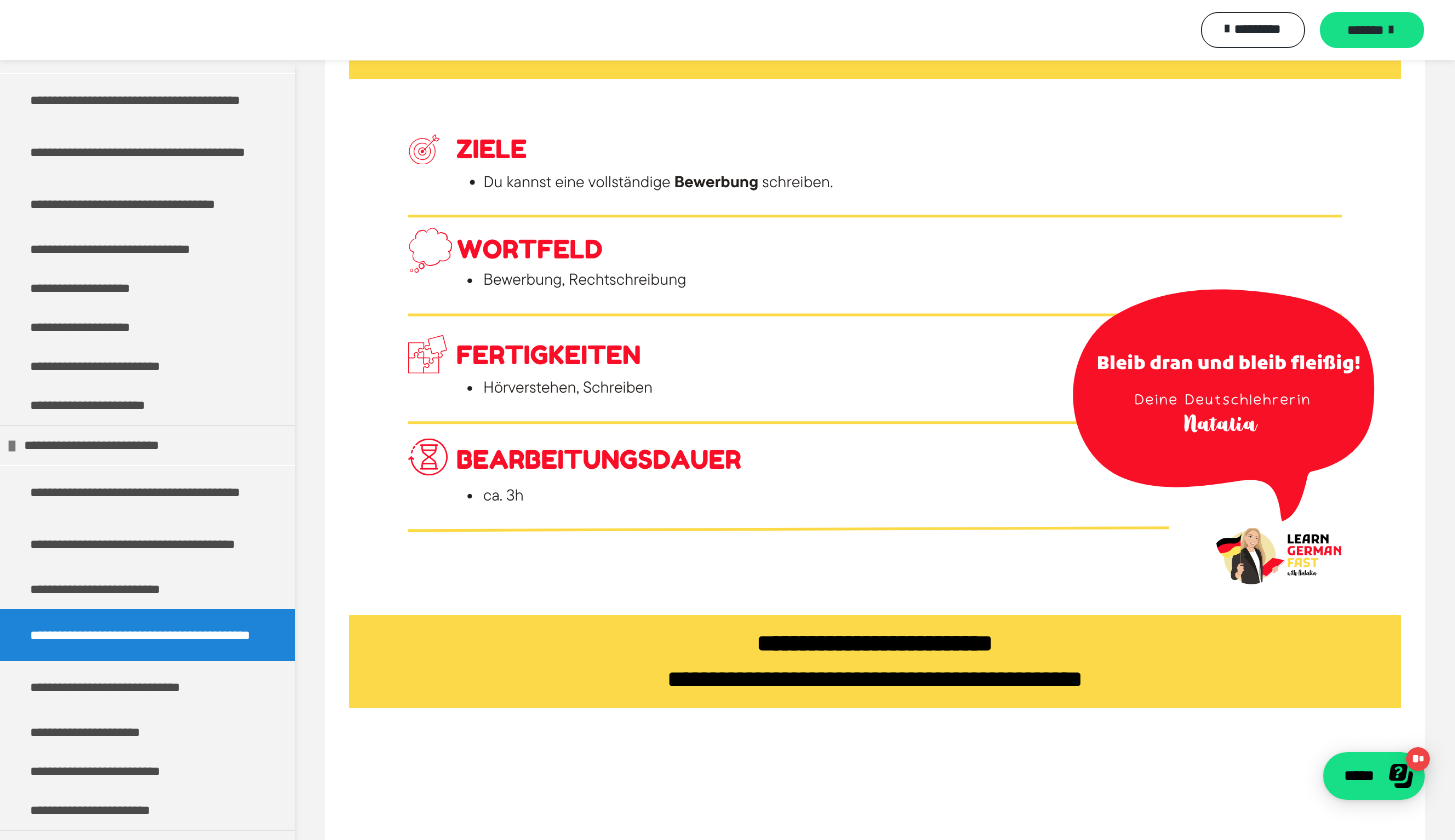 scroll, scrollTop: 768, scrollLeft: 0, axis: vertical 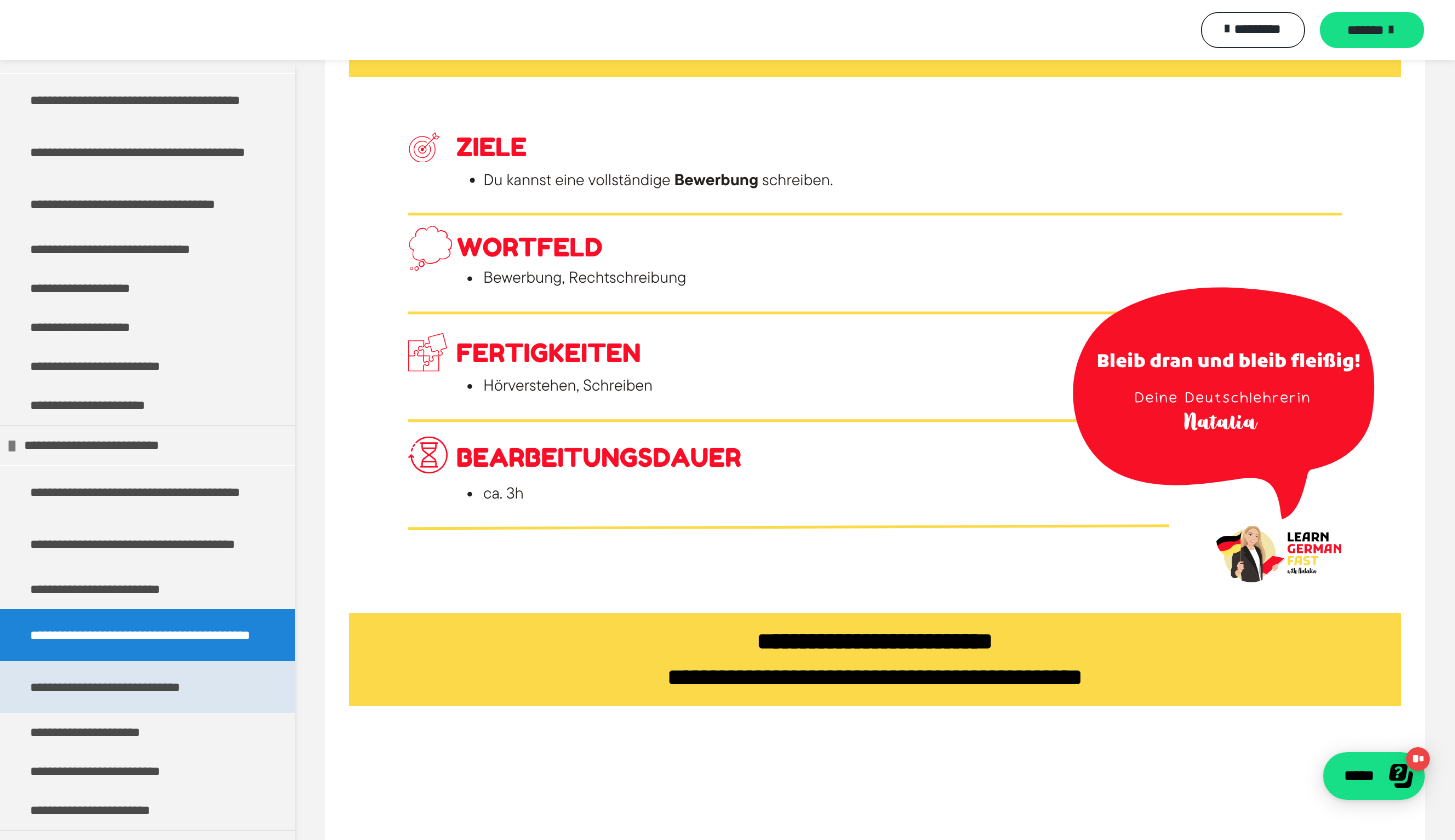 click on "**********" at bounding box center (140, 687) 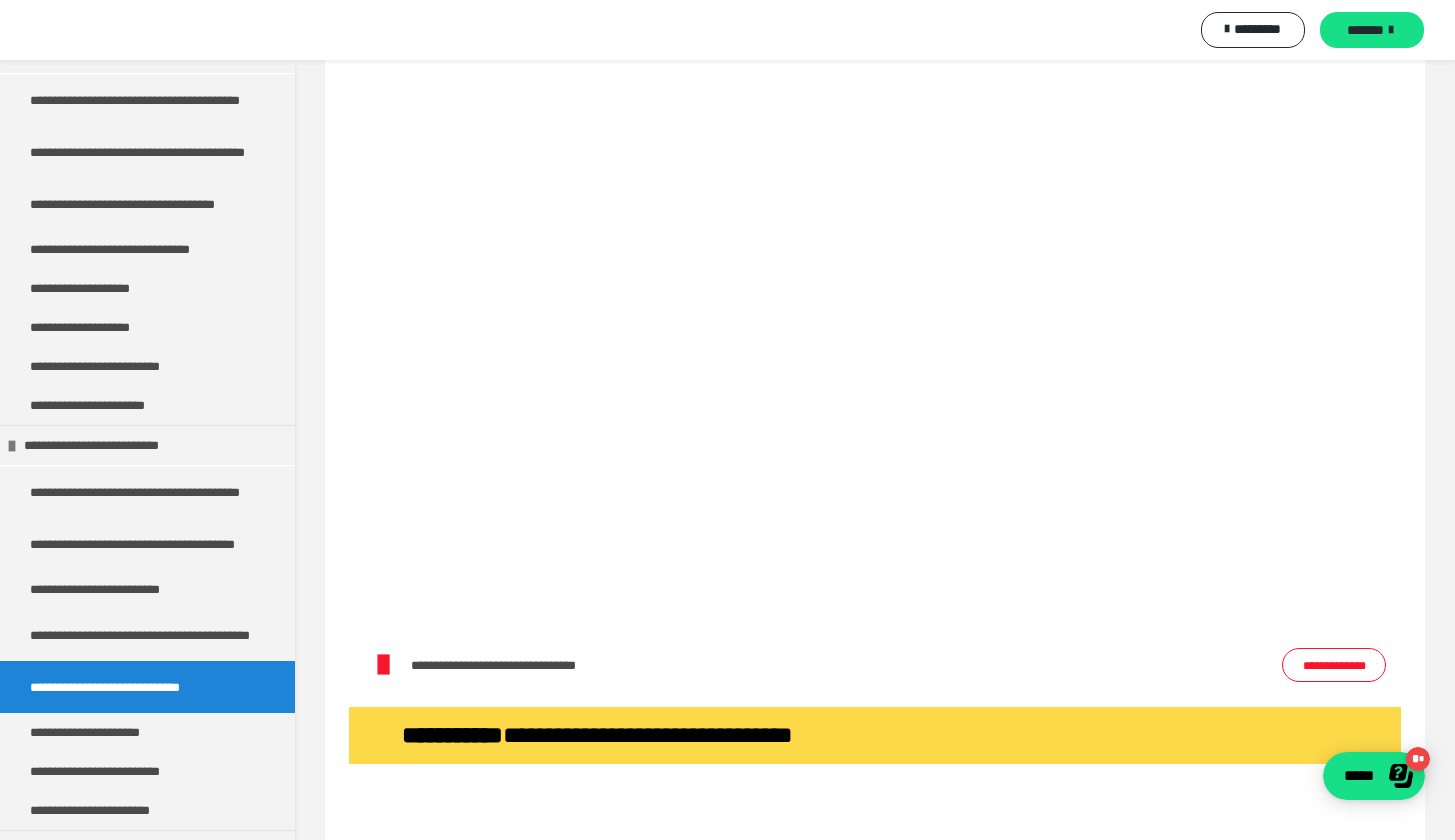 scroll, scrollTop: 5472, scrollLeft: 0, axis: vertical 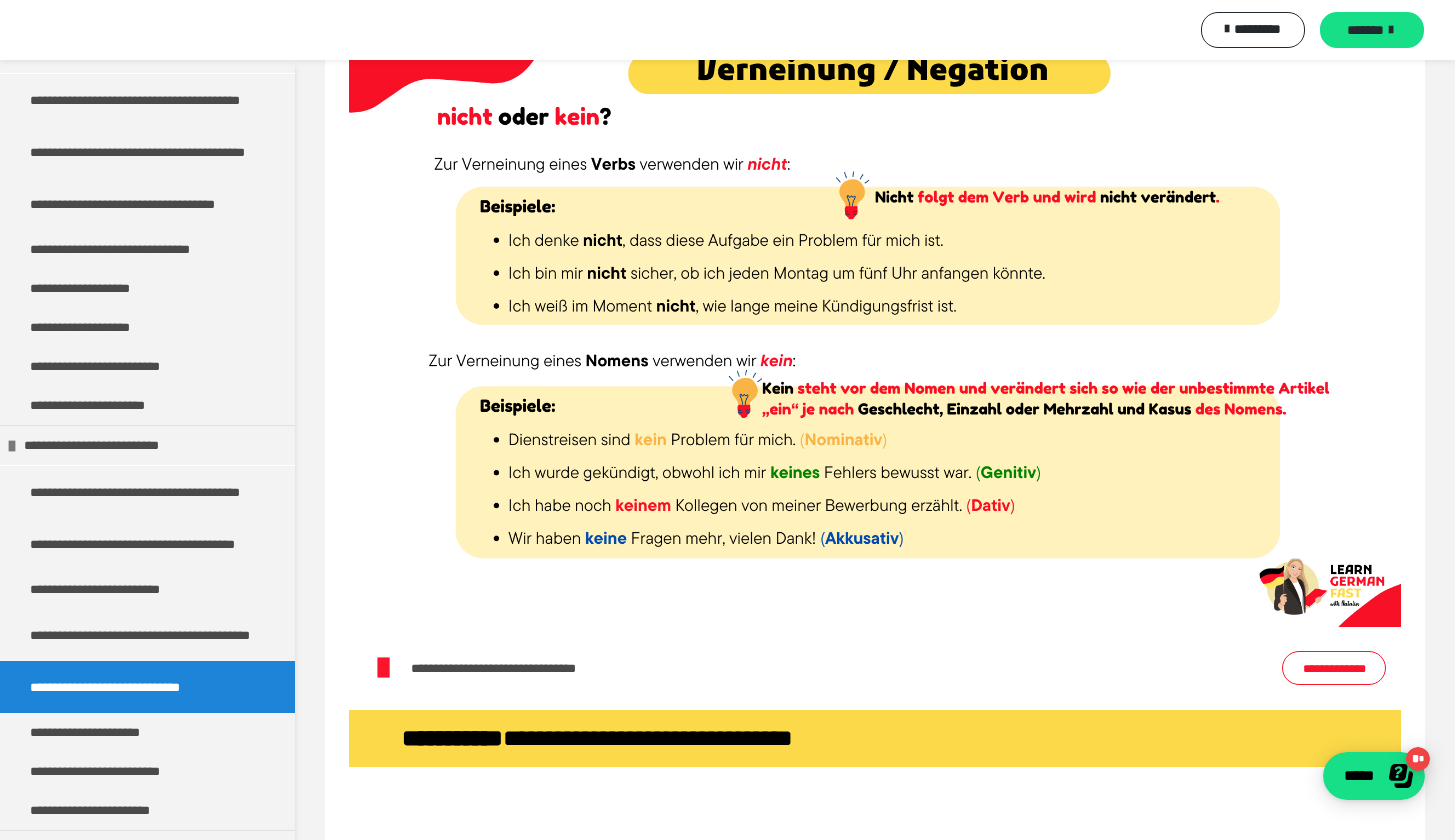 click at bounding box center (875, 331) 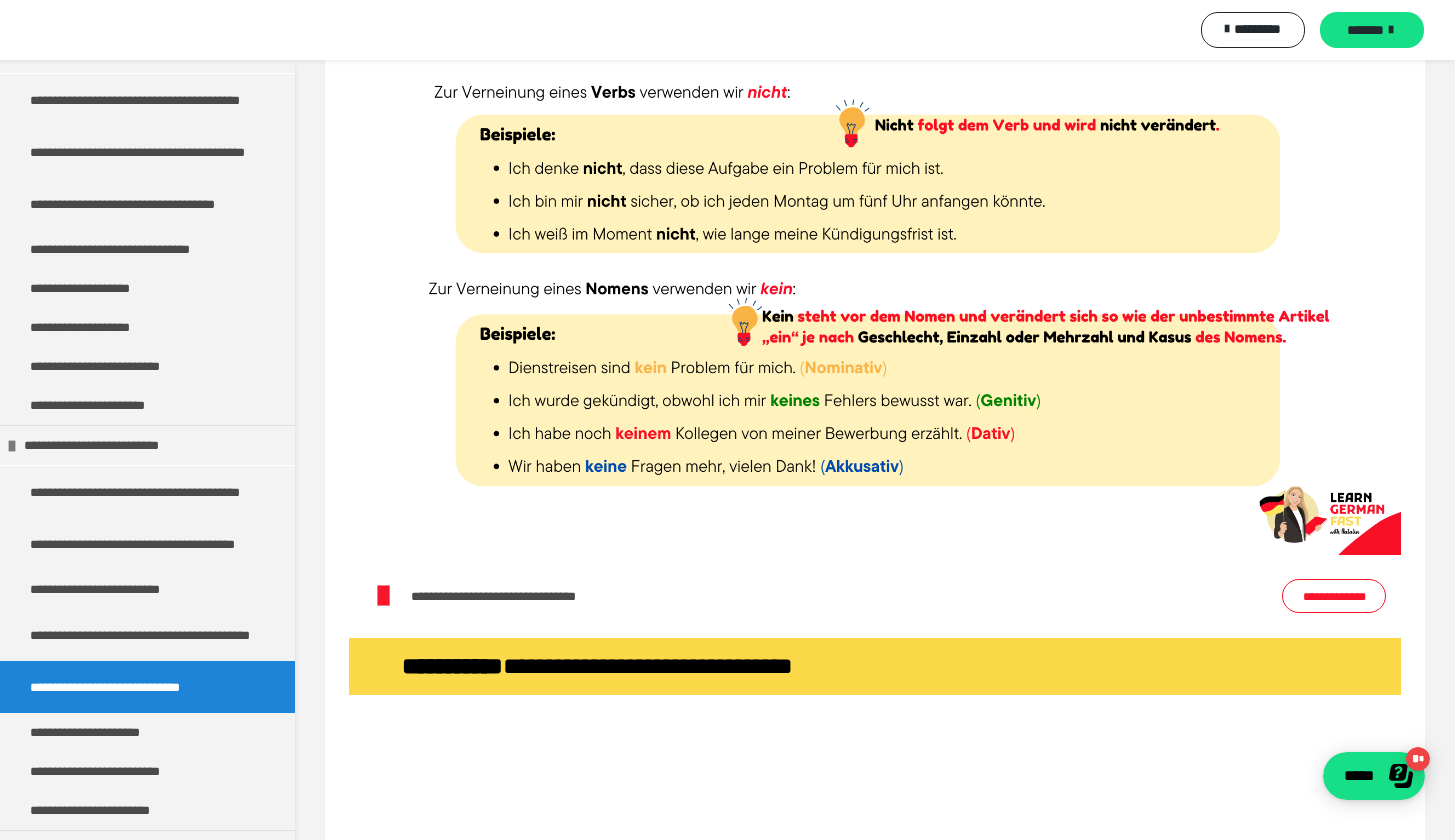 scroll, scrollTop: 5560, scrollLeft: 0, axis: vertical 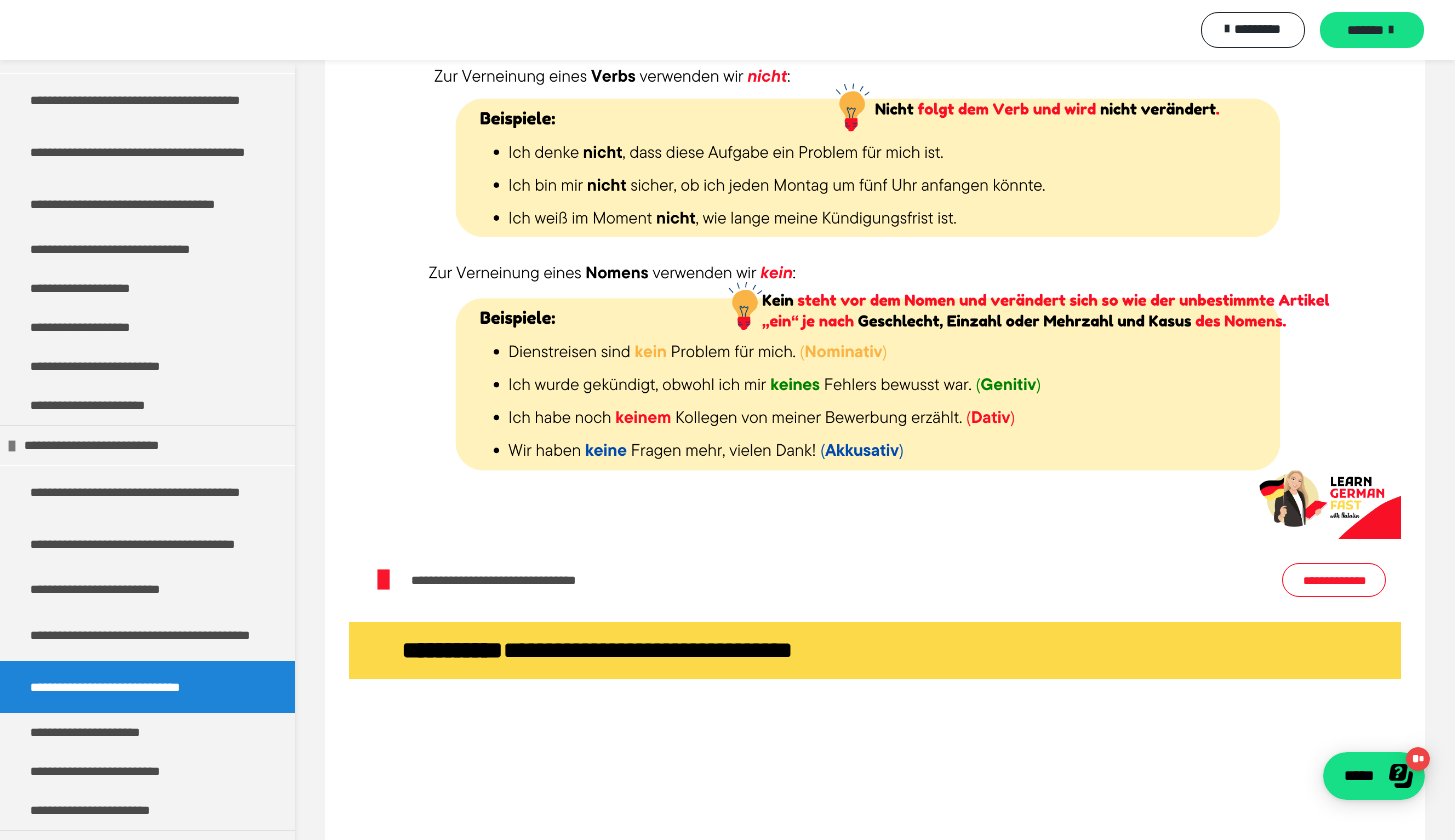 click on "**********" at bounding box center [1334, 580] 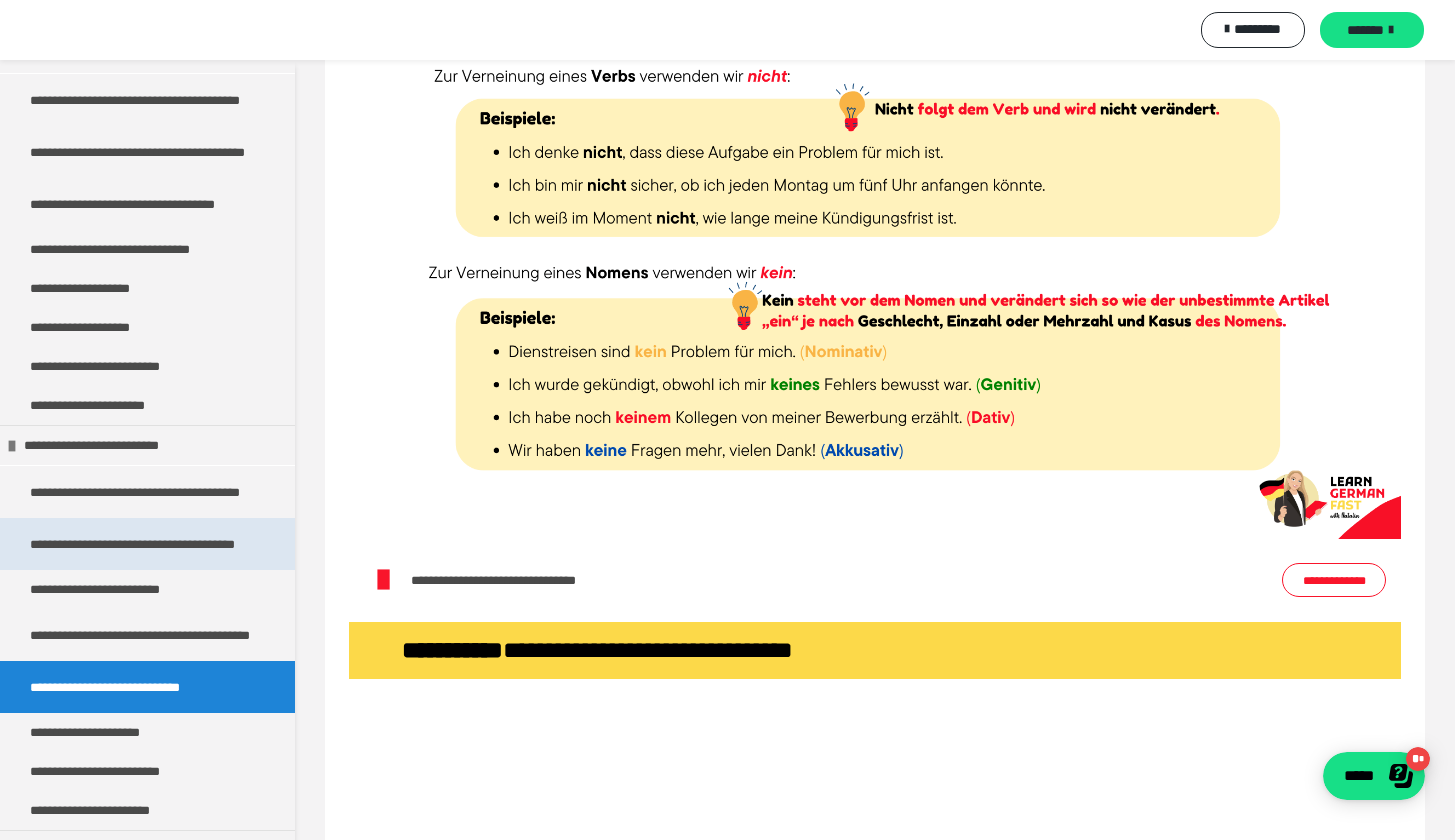 click on "**********" at bounding box center (140, 544) 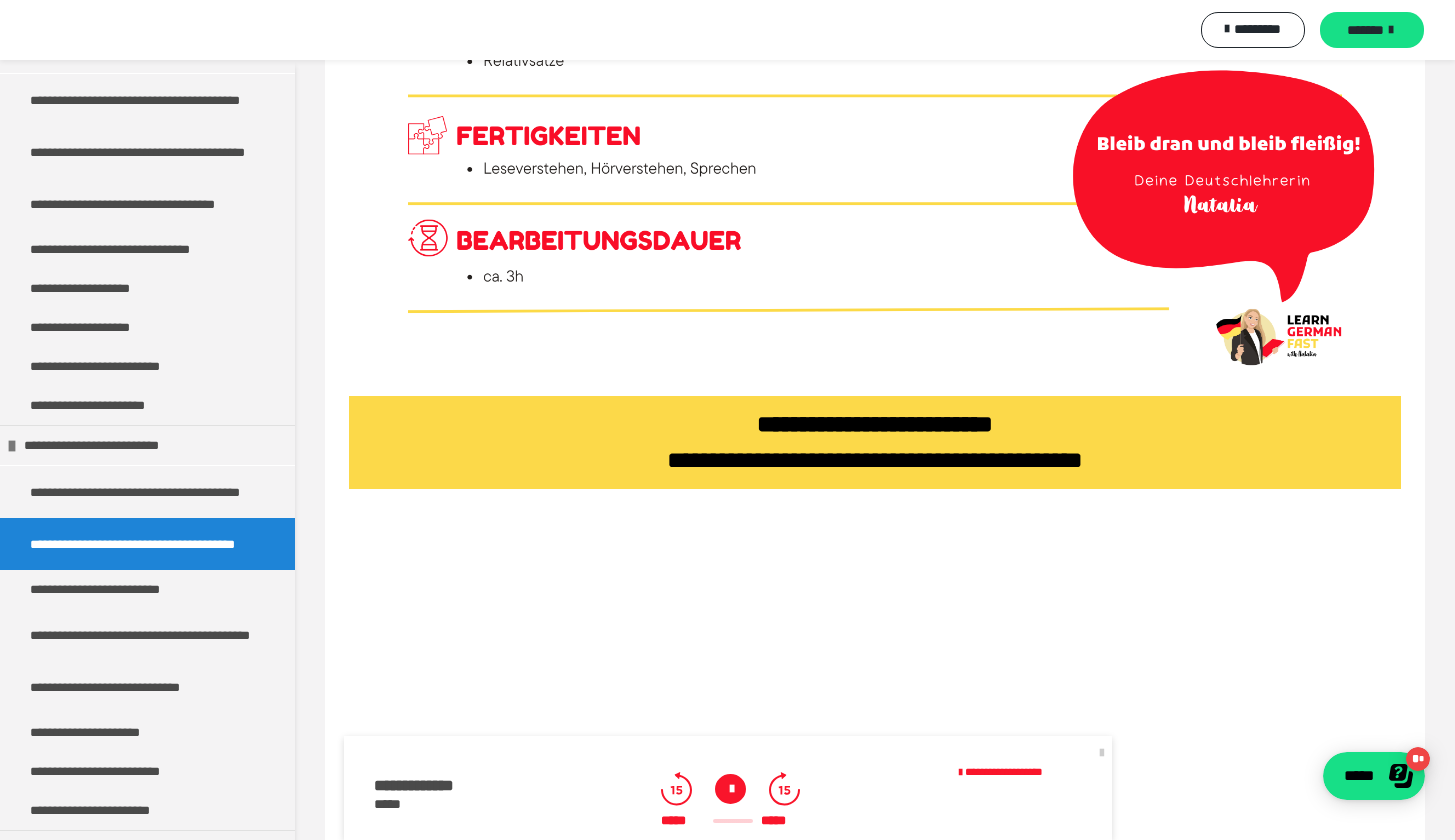 scroll, scrollTop: 989, scrollLeft: 0, axis: vertical 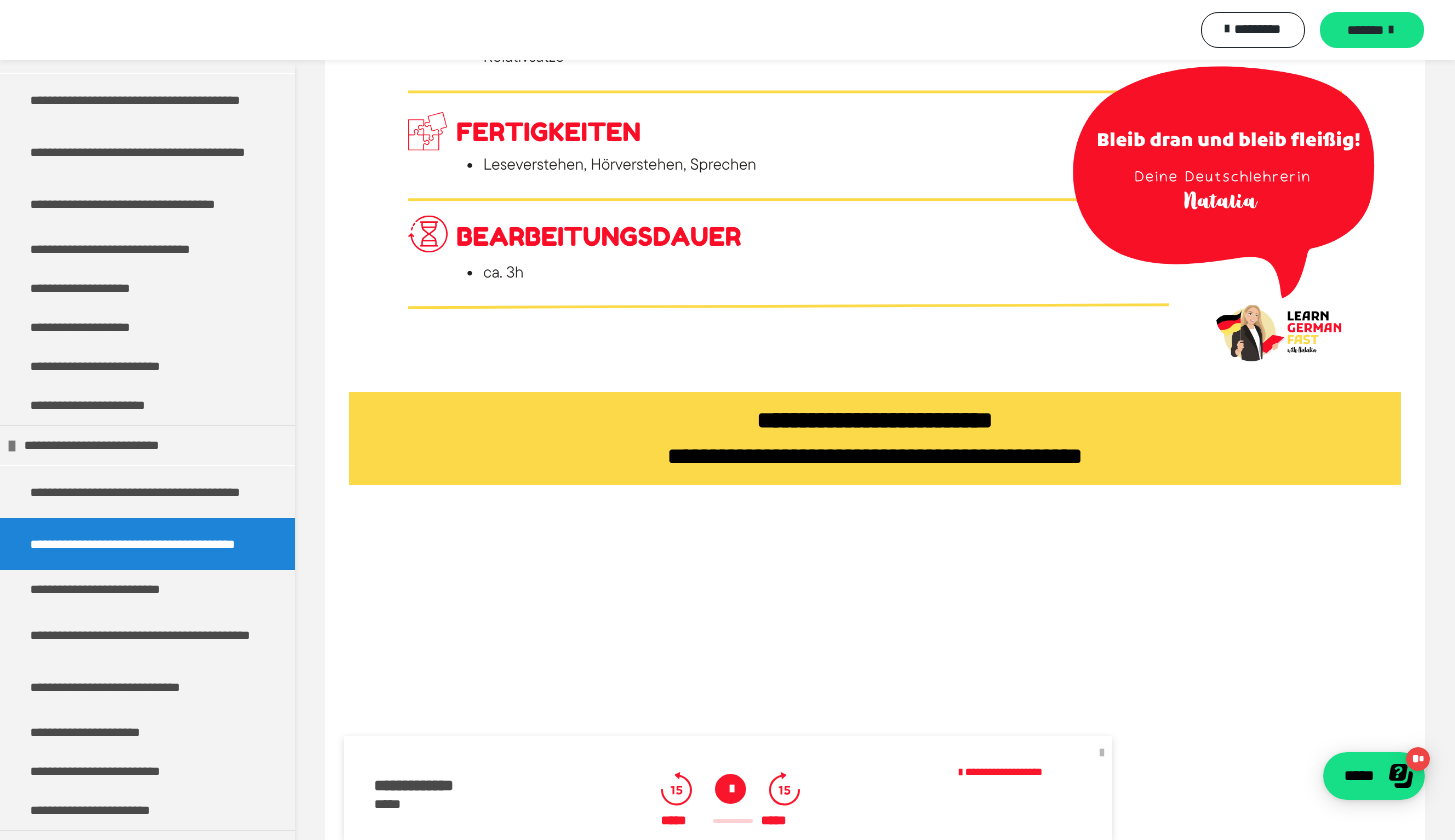 click at bounding box center (1102, 752) 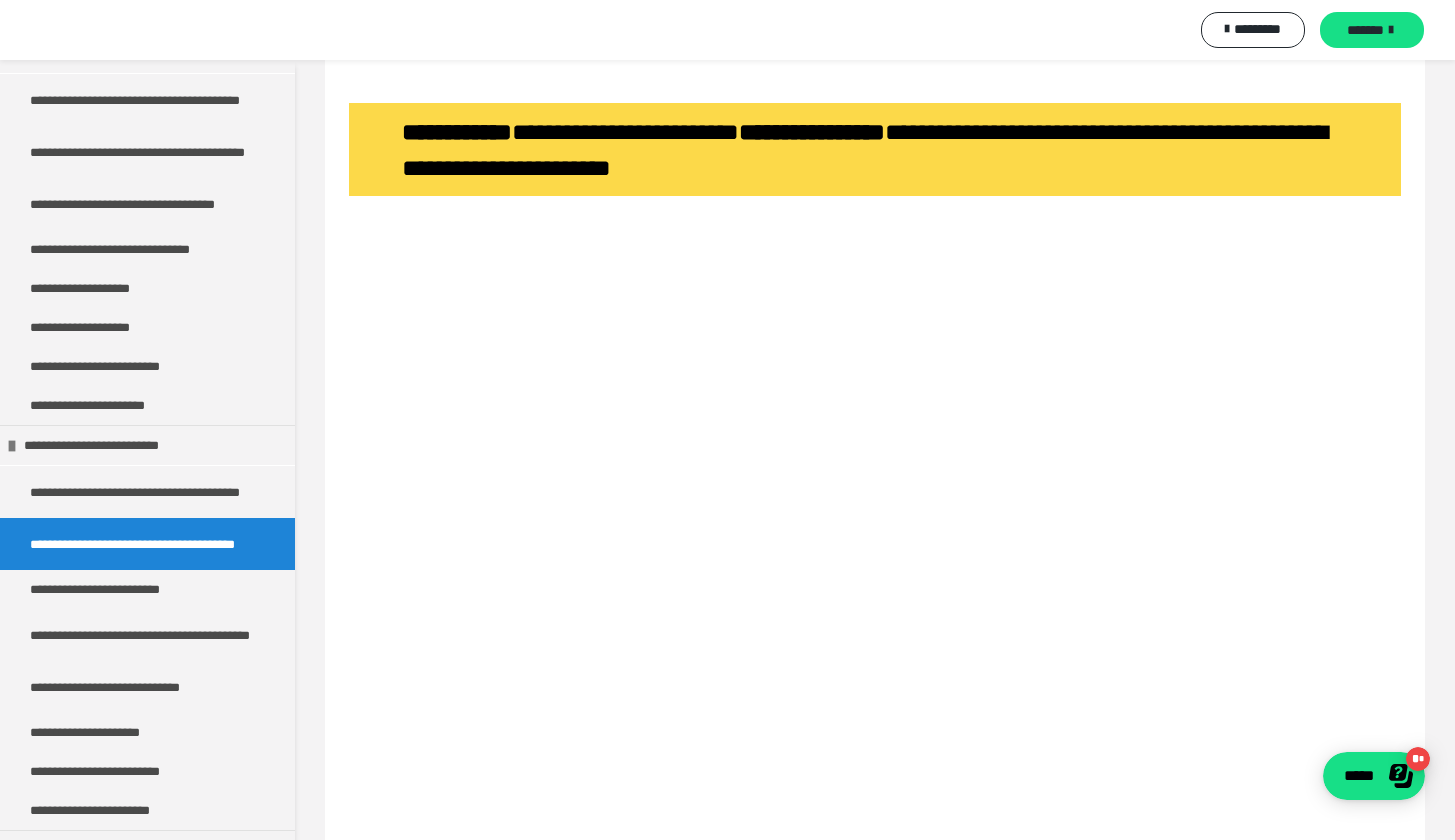 scroll, scrollTop: 5118, scrollLeft: 0, axis: vertical 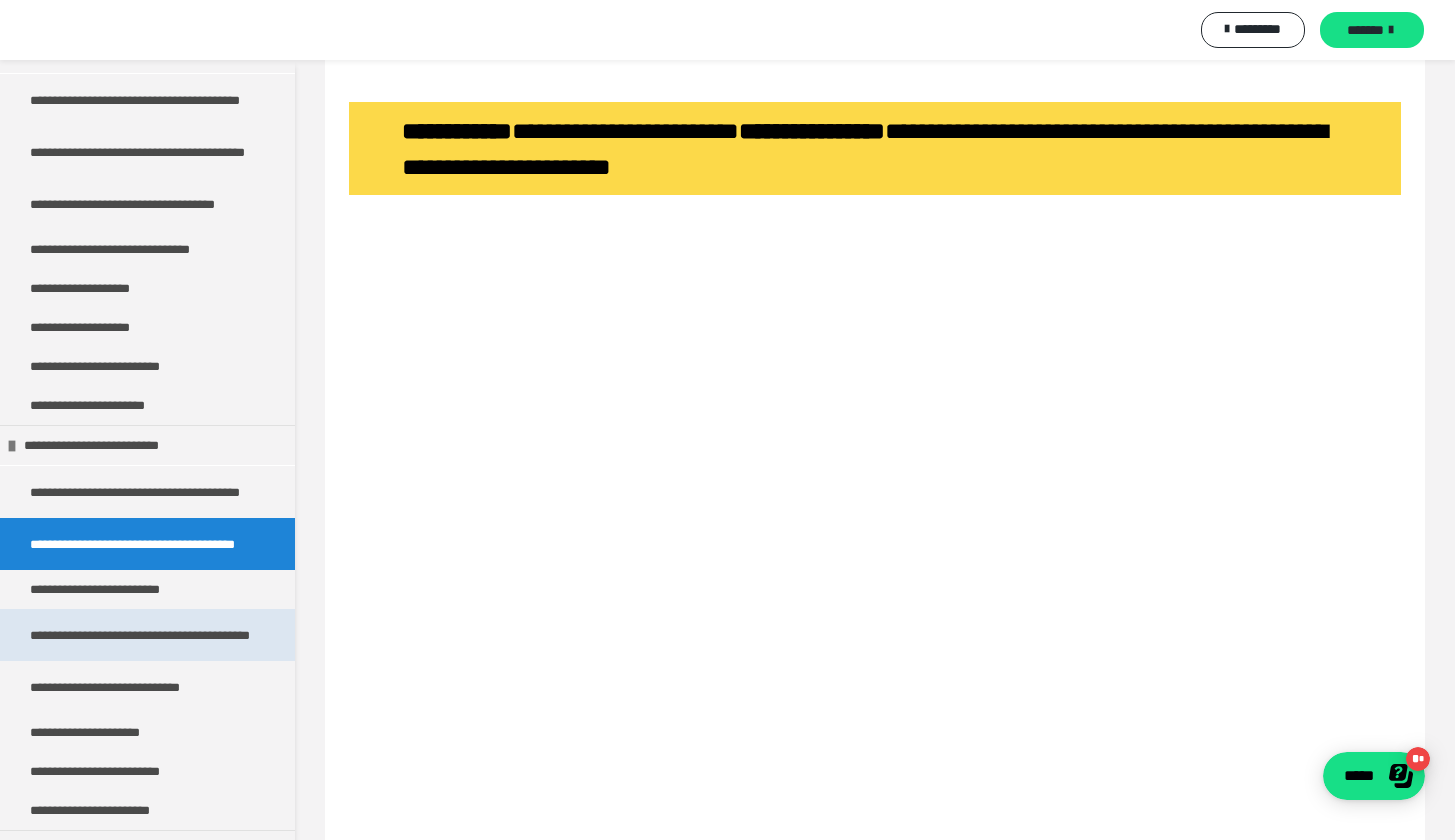 click on "**********" at bounding box center (140, 635) 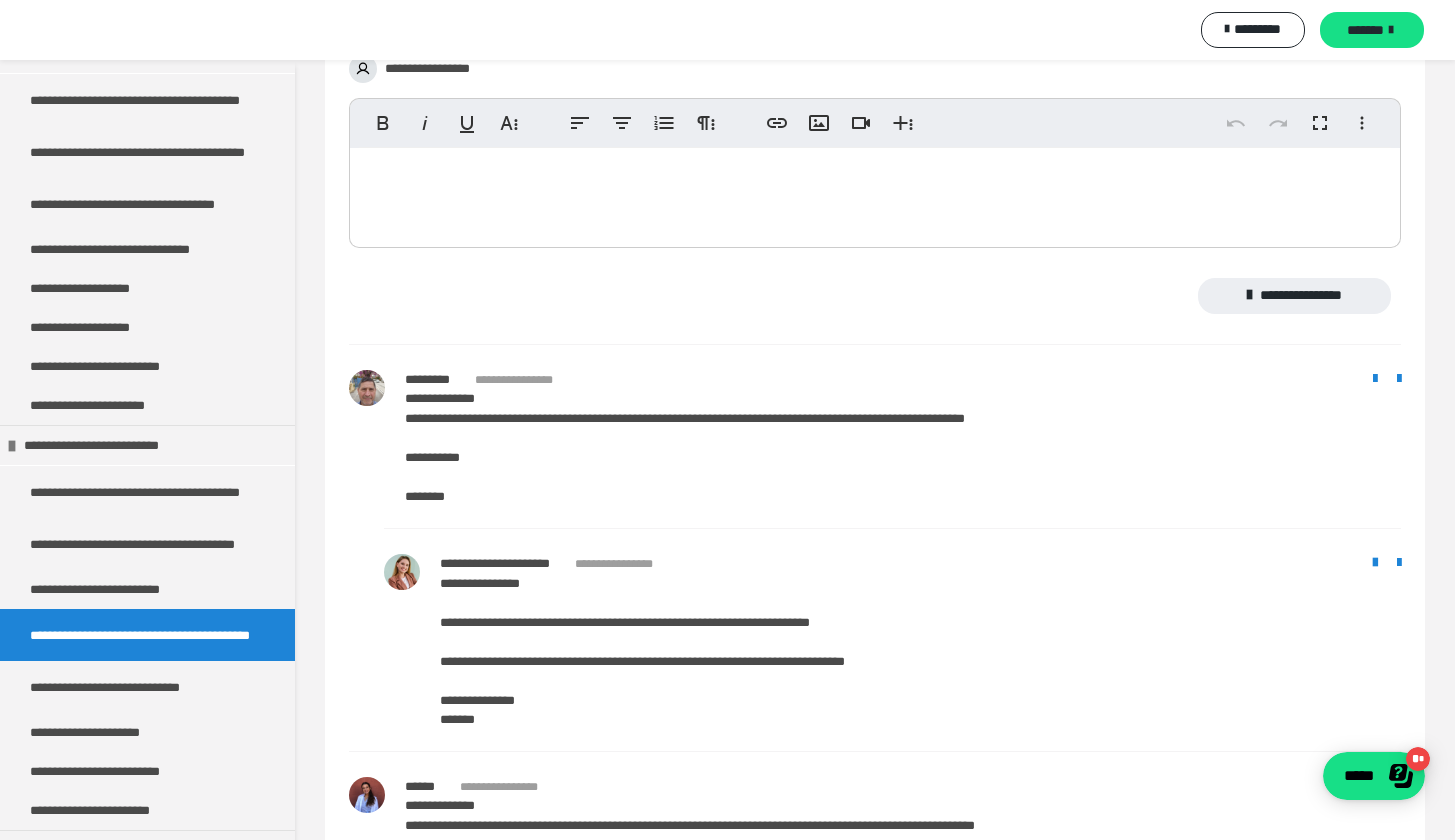 scroll, scrollTop: 8790, scrollLeft: 0, axis: vertical 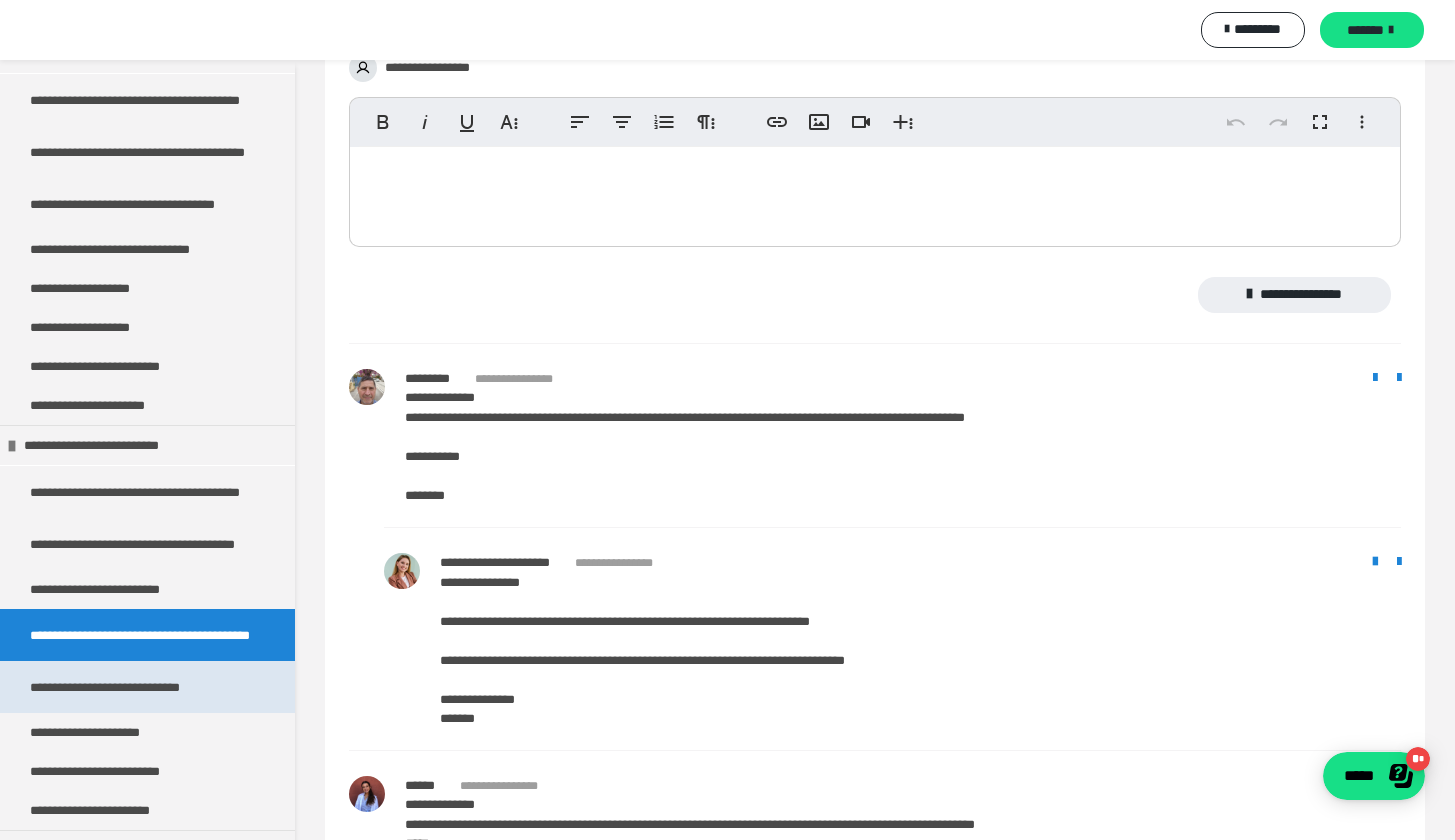 click on "**********" at bounding box center (140, 687) 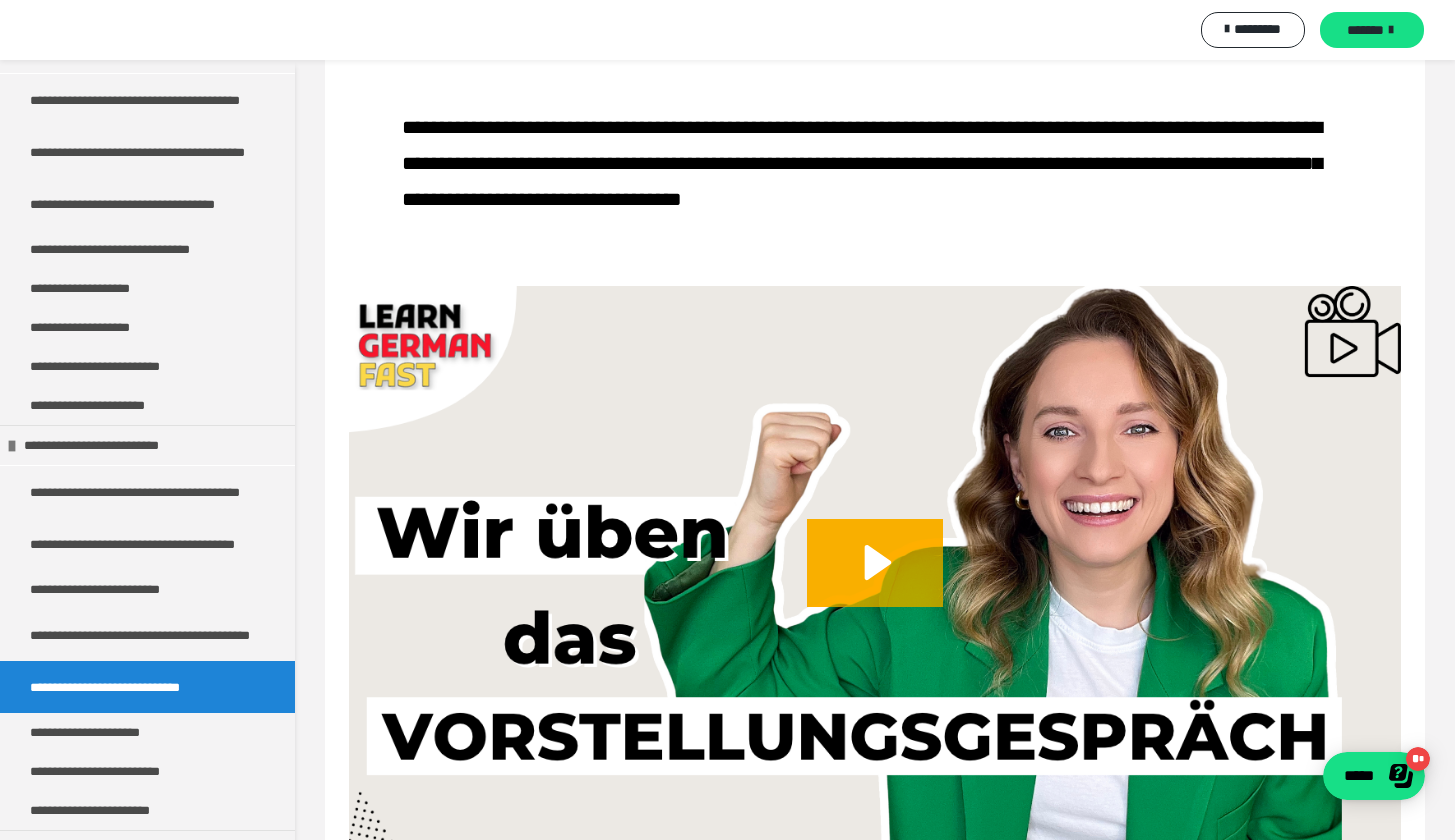 scroll, scrollTop: 7803, scrollLeft: 0, axis: vertical 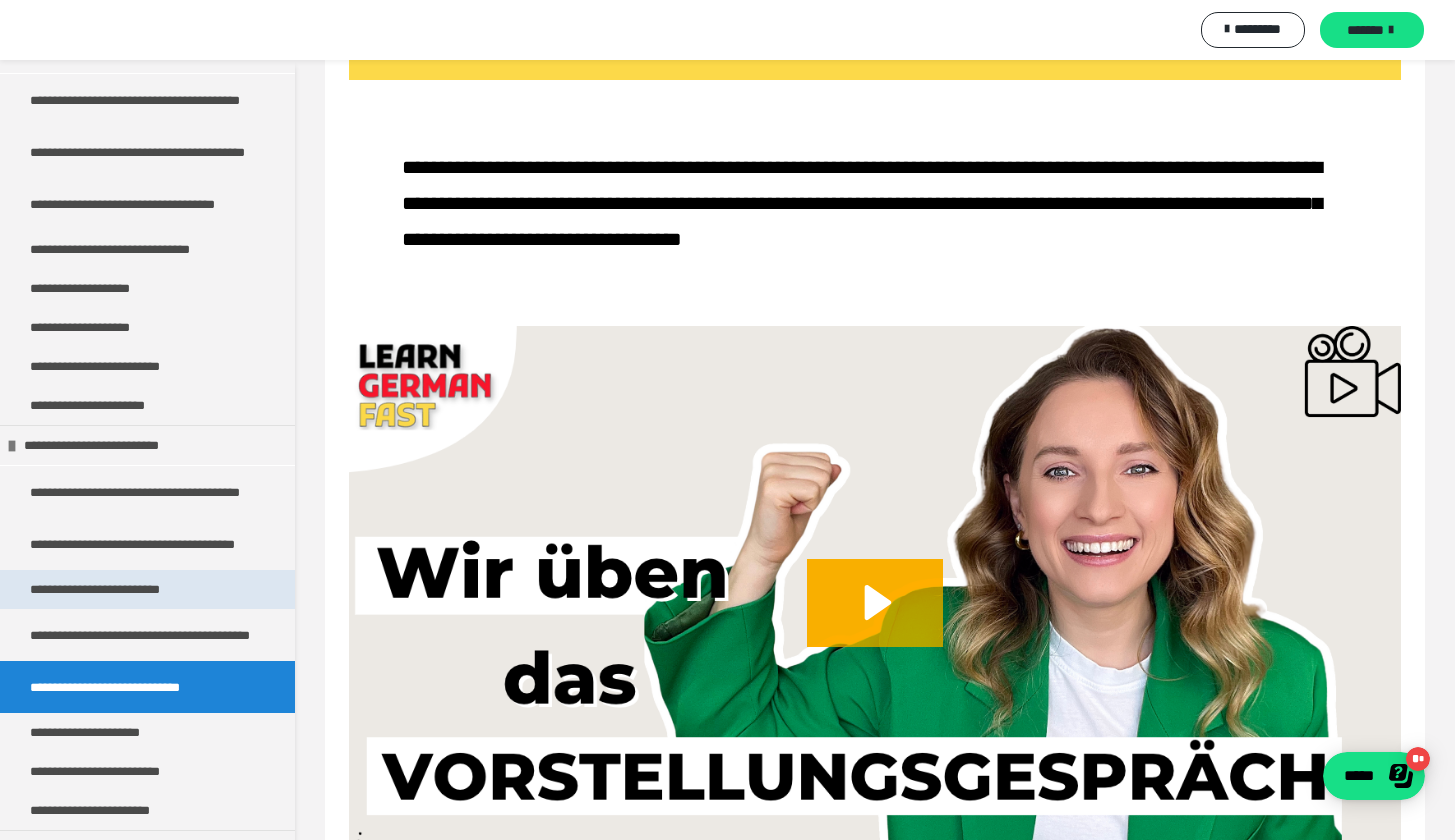 click on "**********" at bounding box center [119, 589] 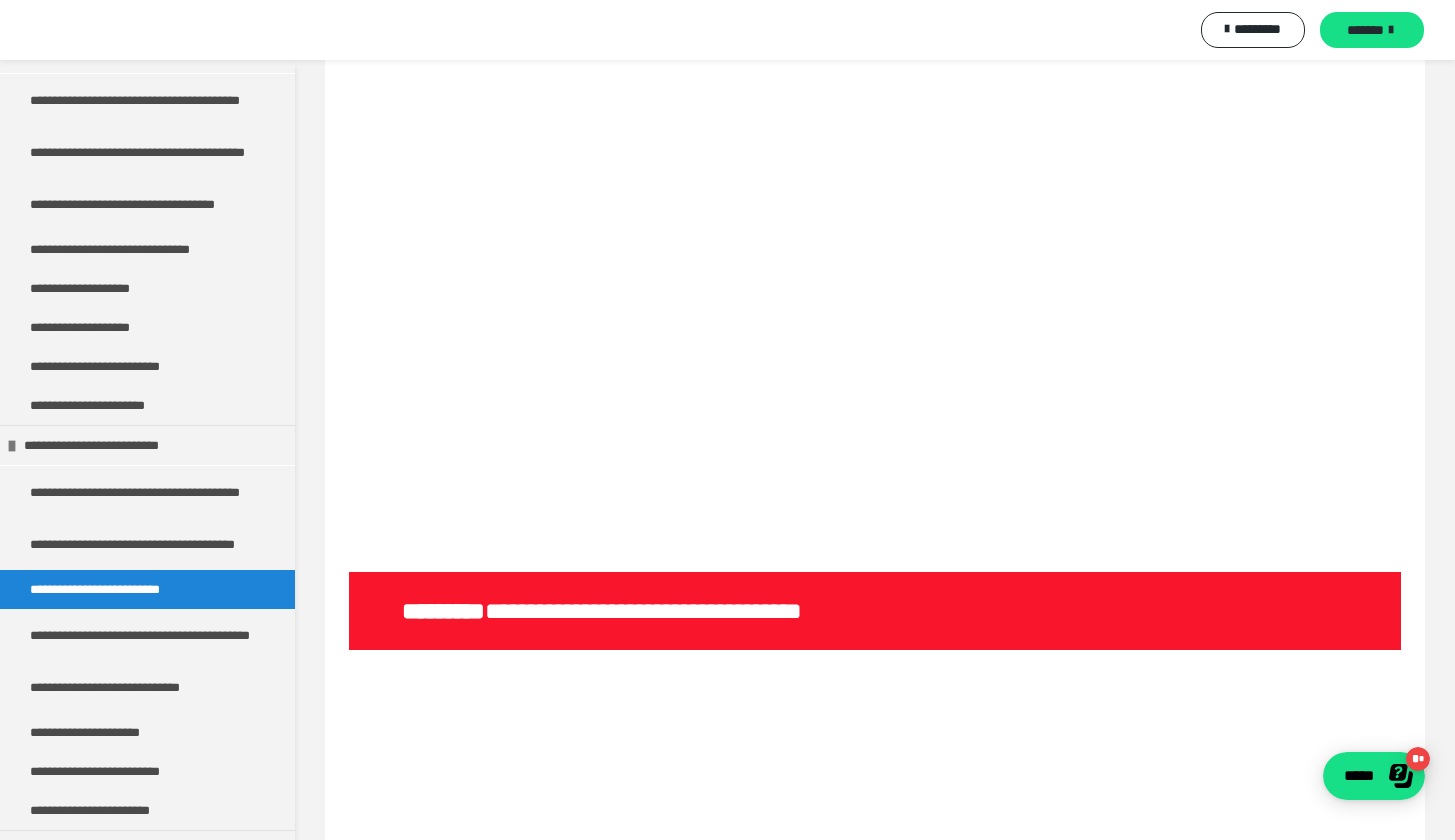 scroll, scrollTop: 5026, scrollLeft: 0, axis: vertical 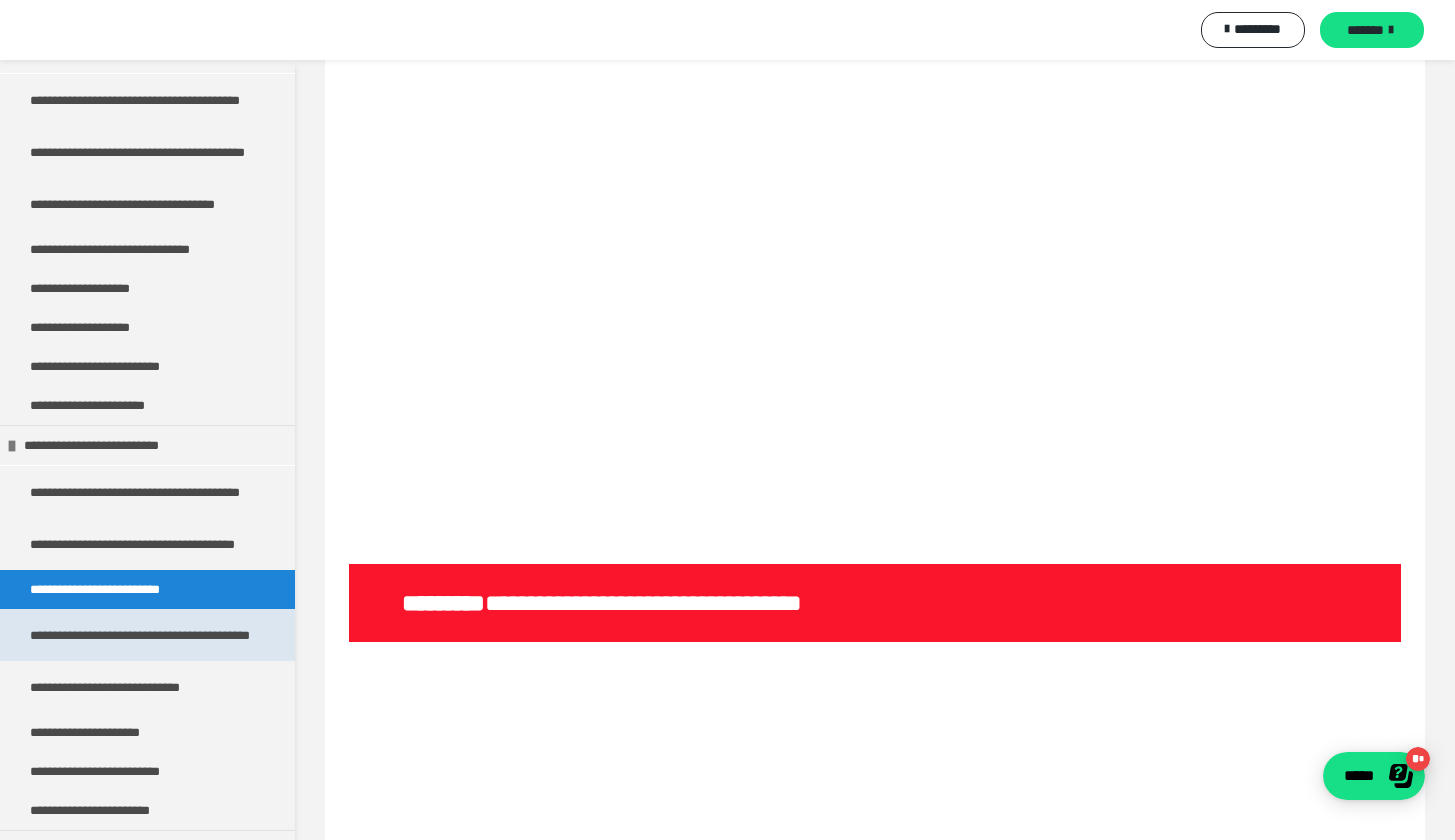click on "**********" at bounding box center [140, 635] 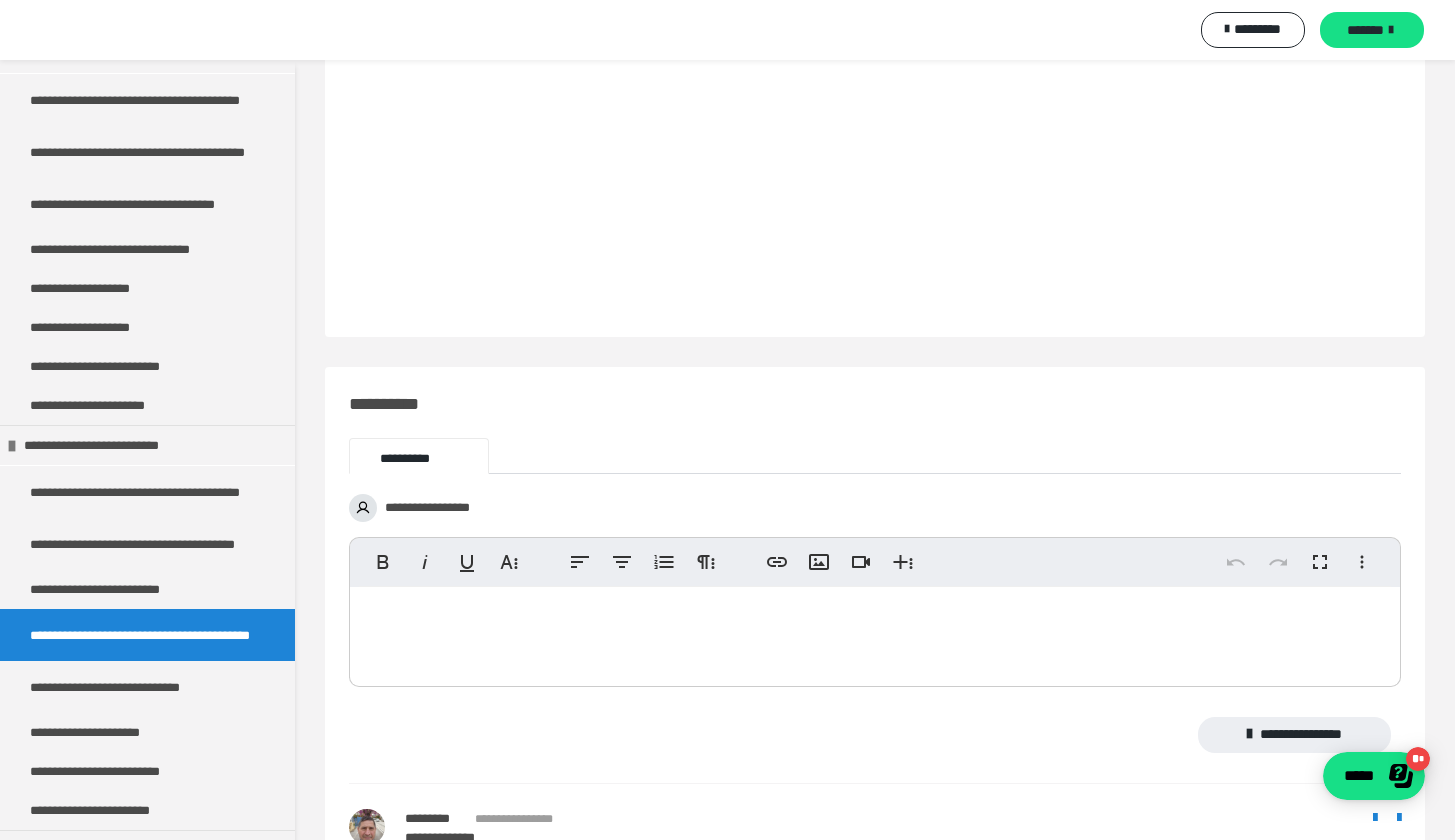 scroll, scrollTop: 8356, scrollLeft: 0, axis: vertical 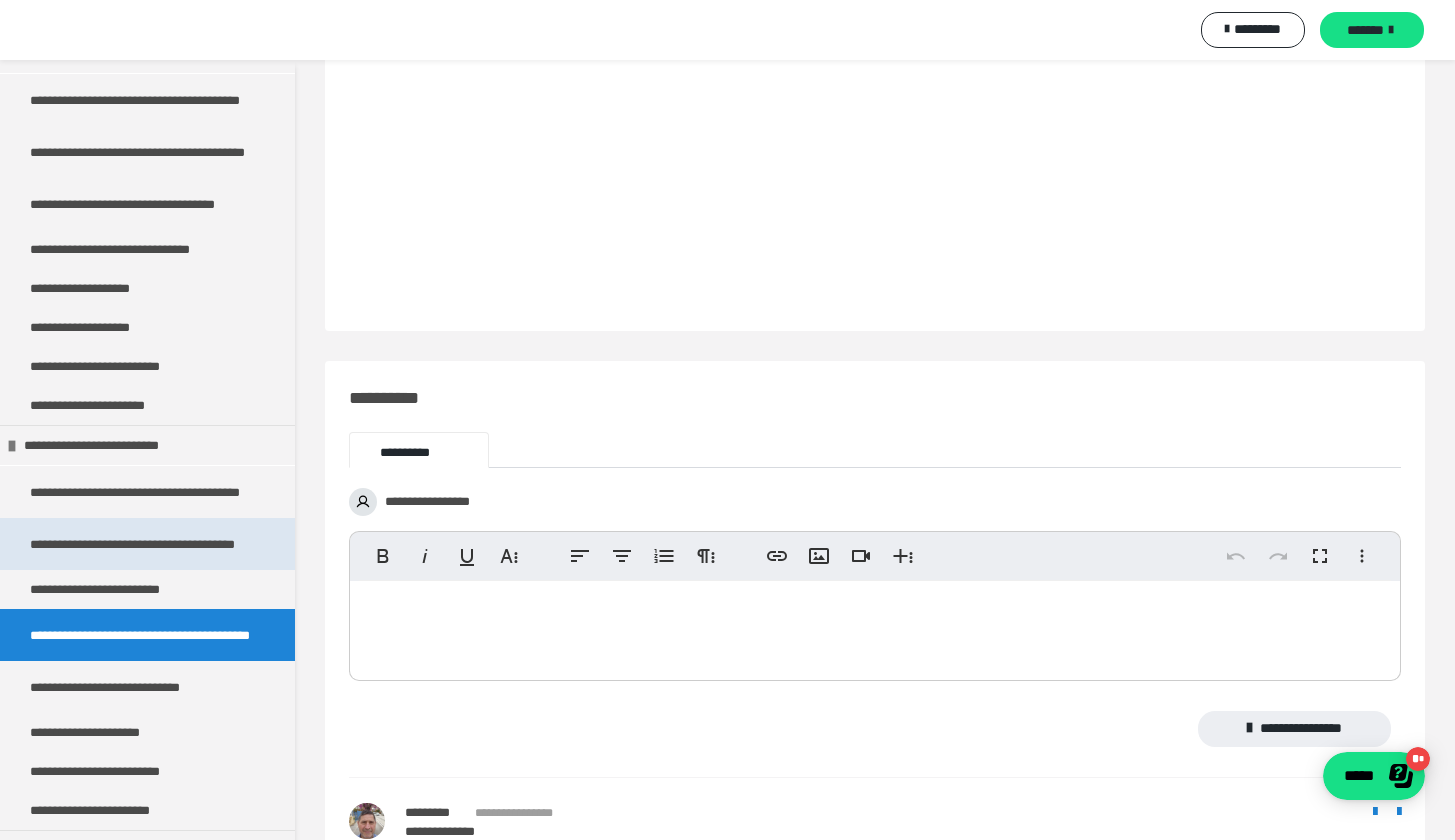 click on "**********" at bounding box center (140, 544) 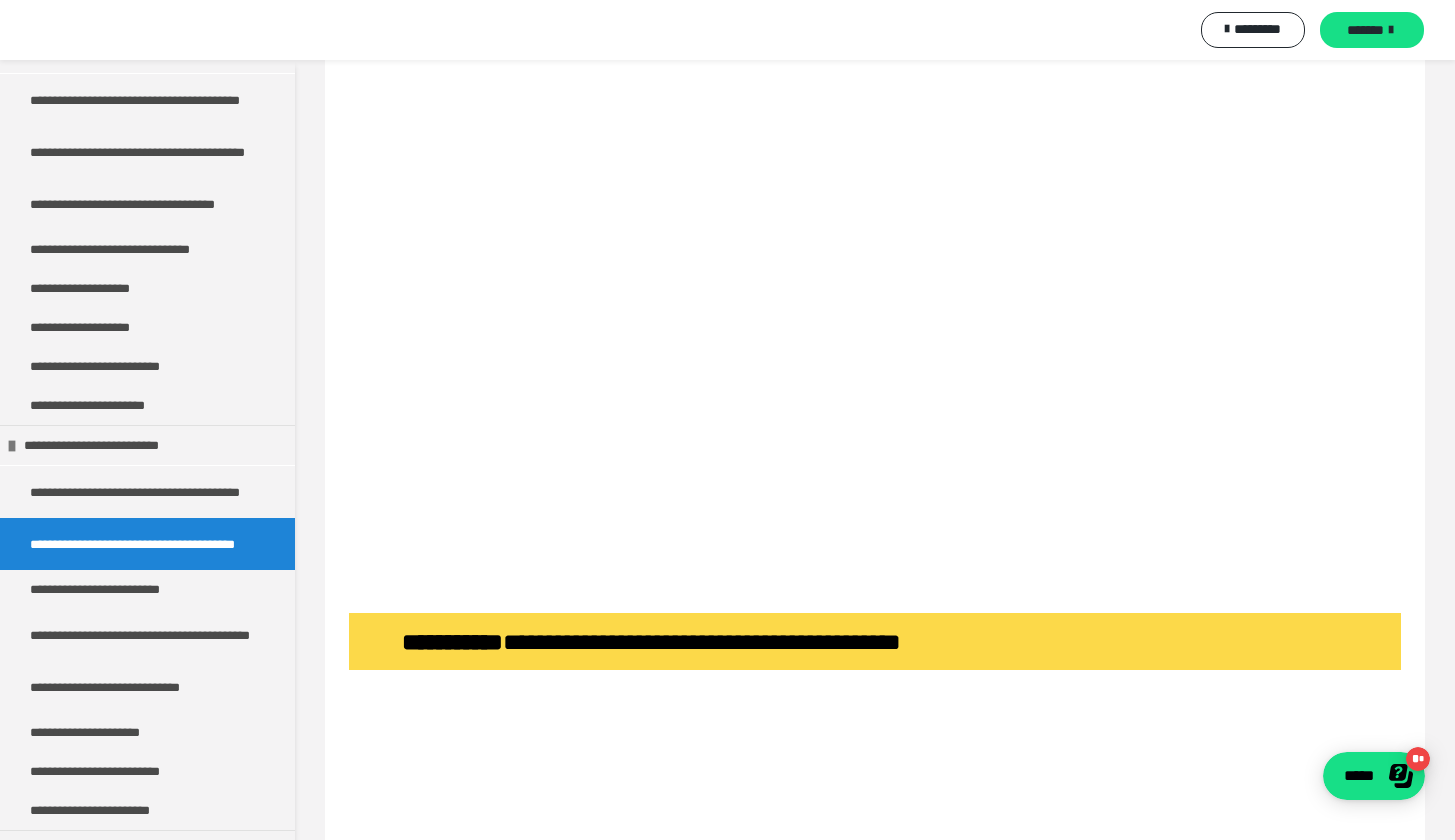 scroll, scrollTop: 3143, scrollLeft: 0, axis: vertical 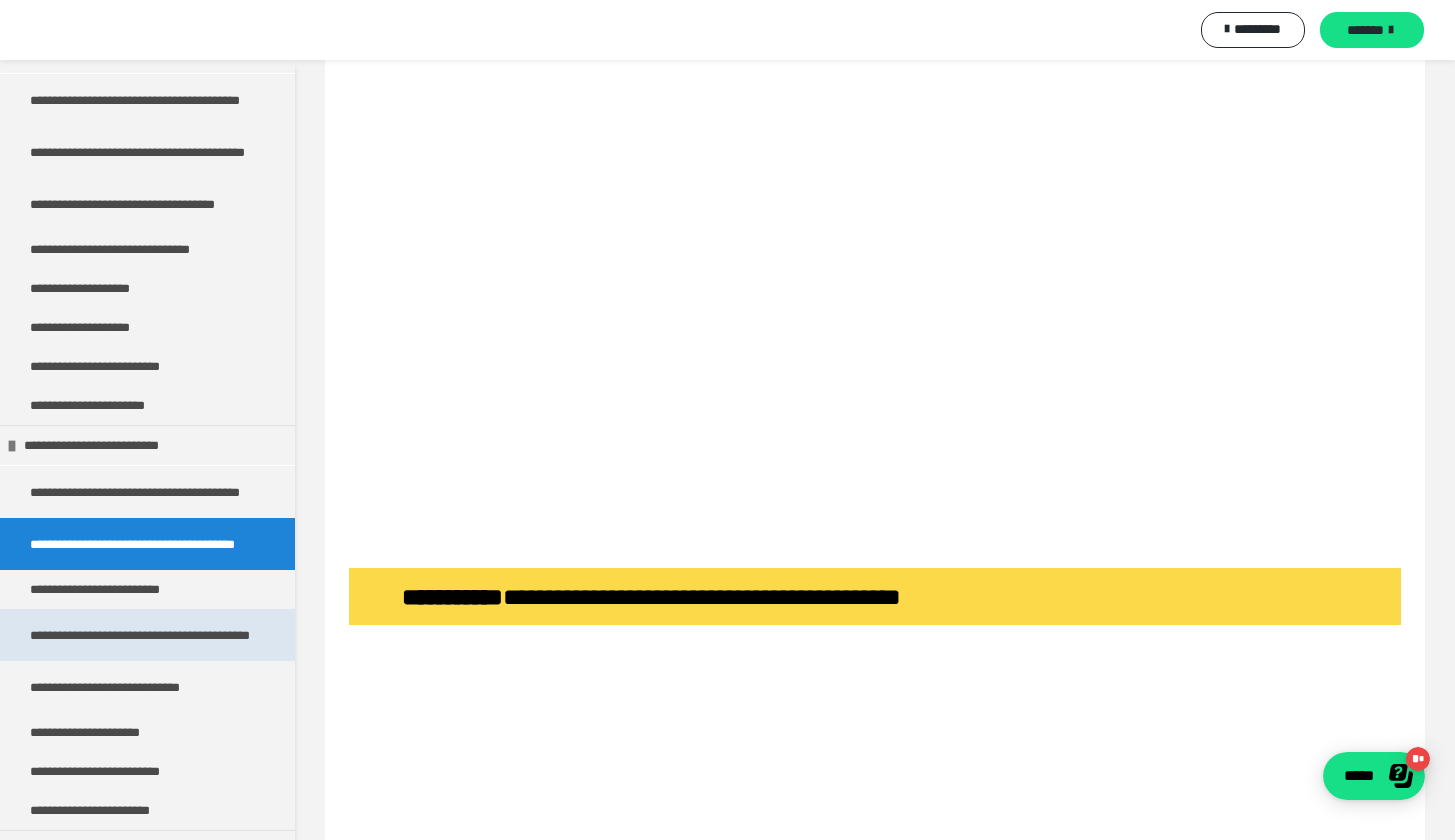 click on "**********" at bounding box center (140, 635) 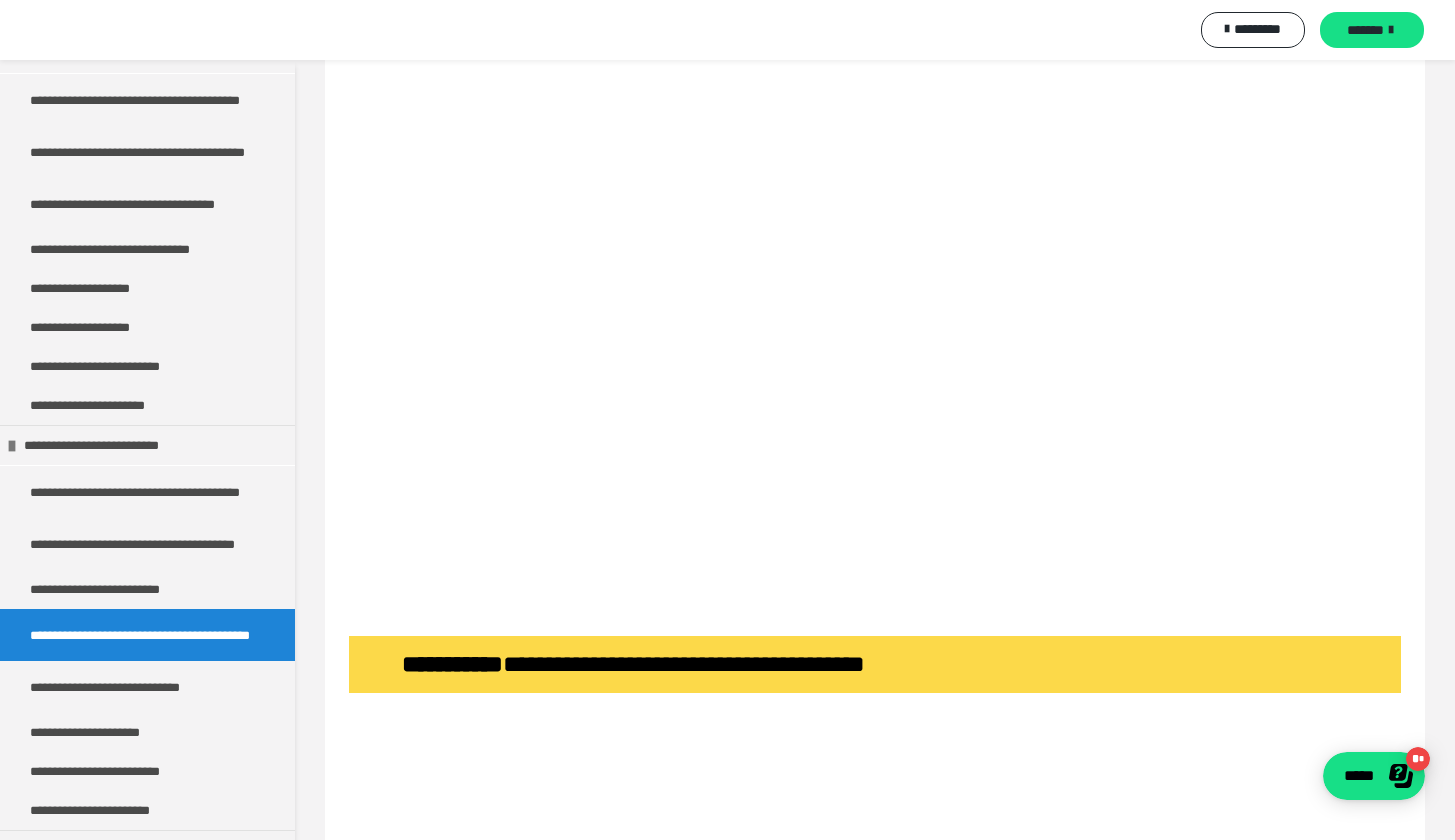 scroll, scrollTop: 7240, scrollLeft: 0, axis: vertical 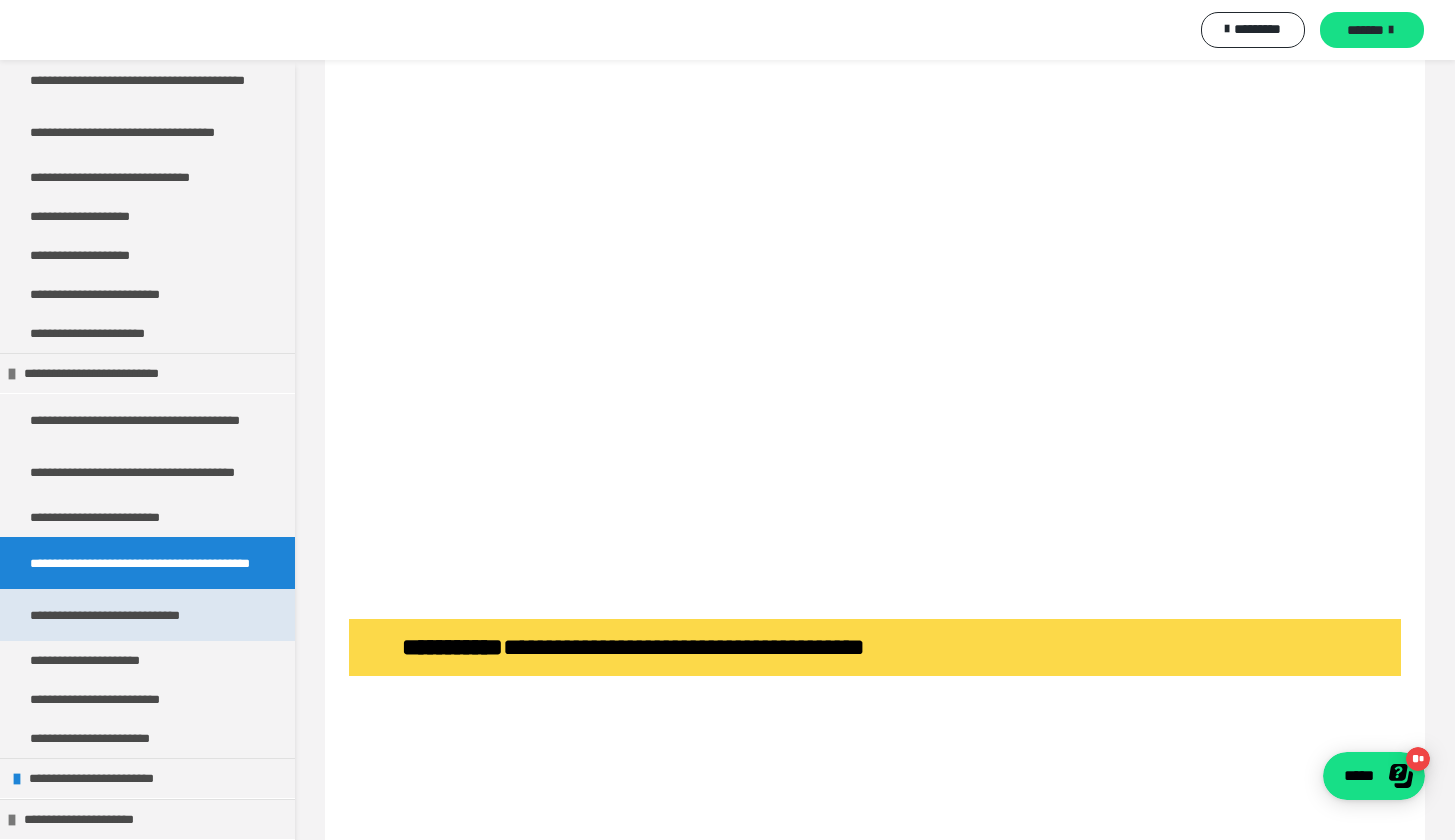 click on "**********" at bounding box center [140, 615] 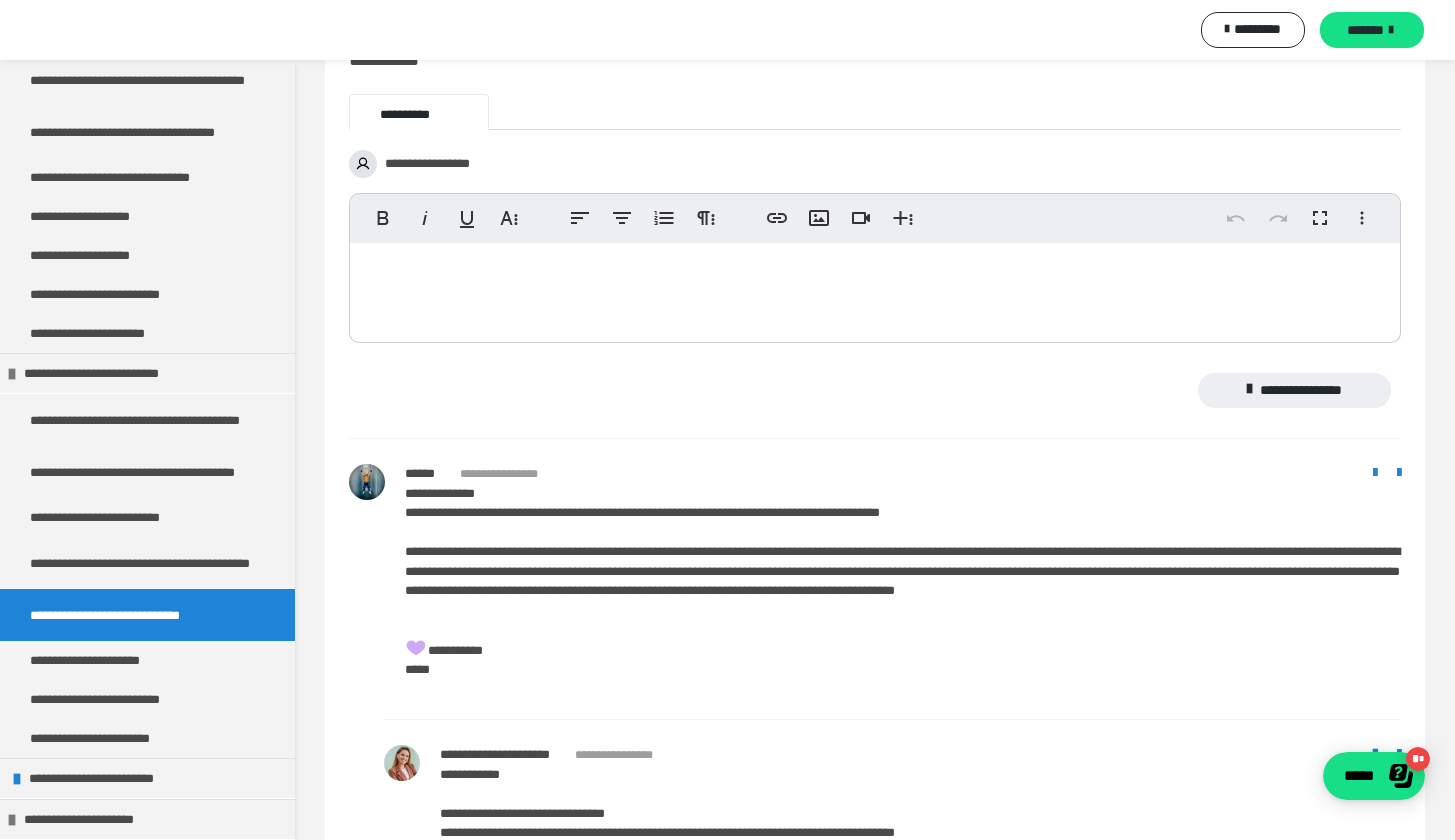 scroll, scrollTop: 9521, scrollLeft: 0, axis: vertical 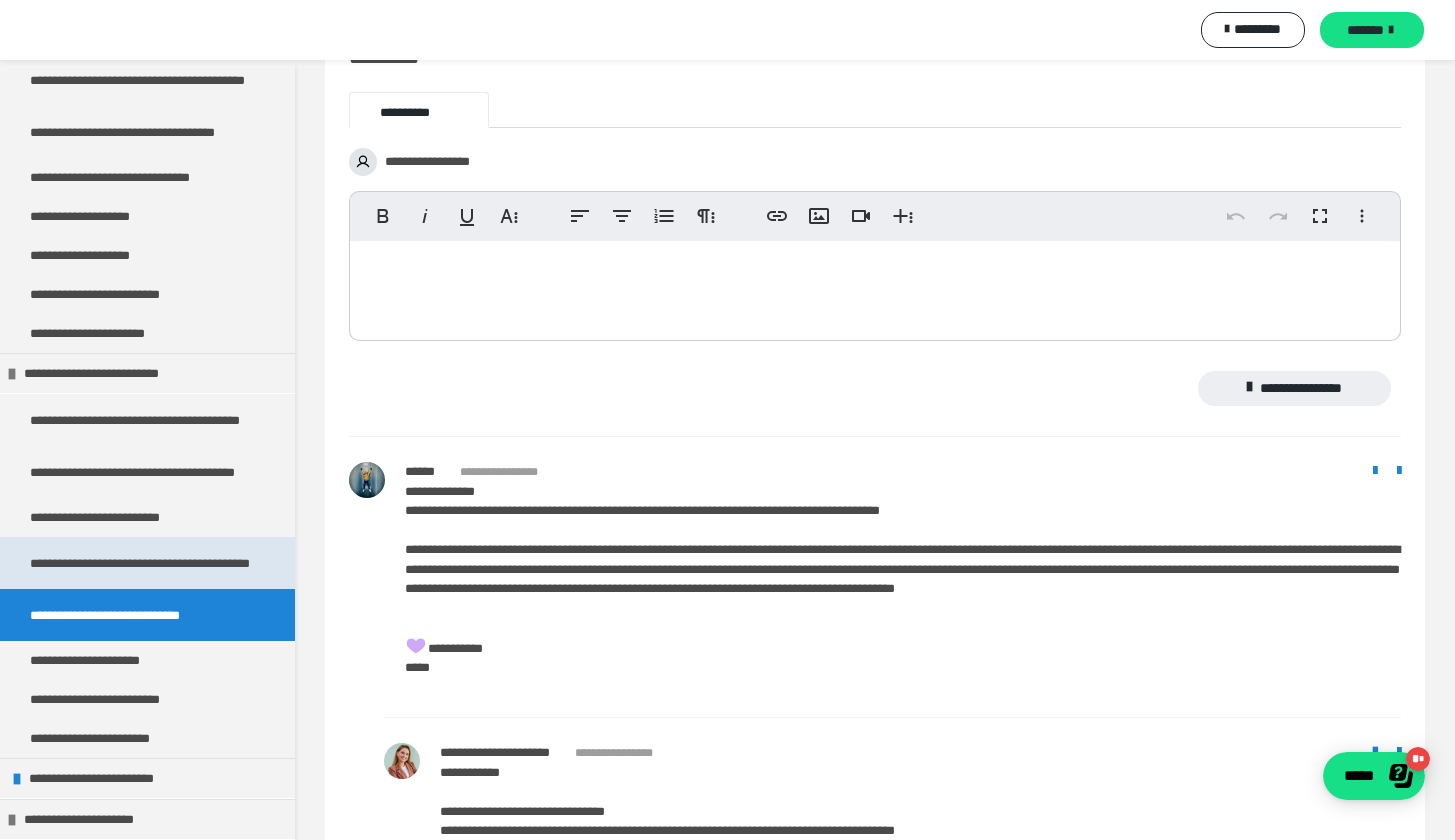 click on "**********" at bounding box center (140, 563) 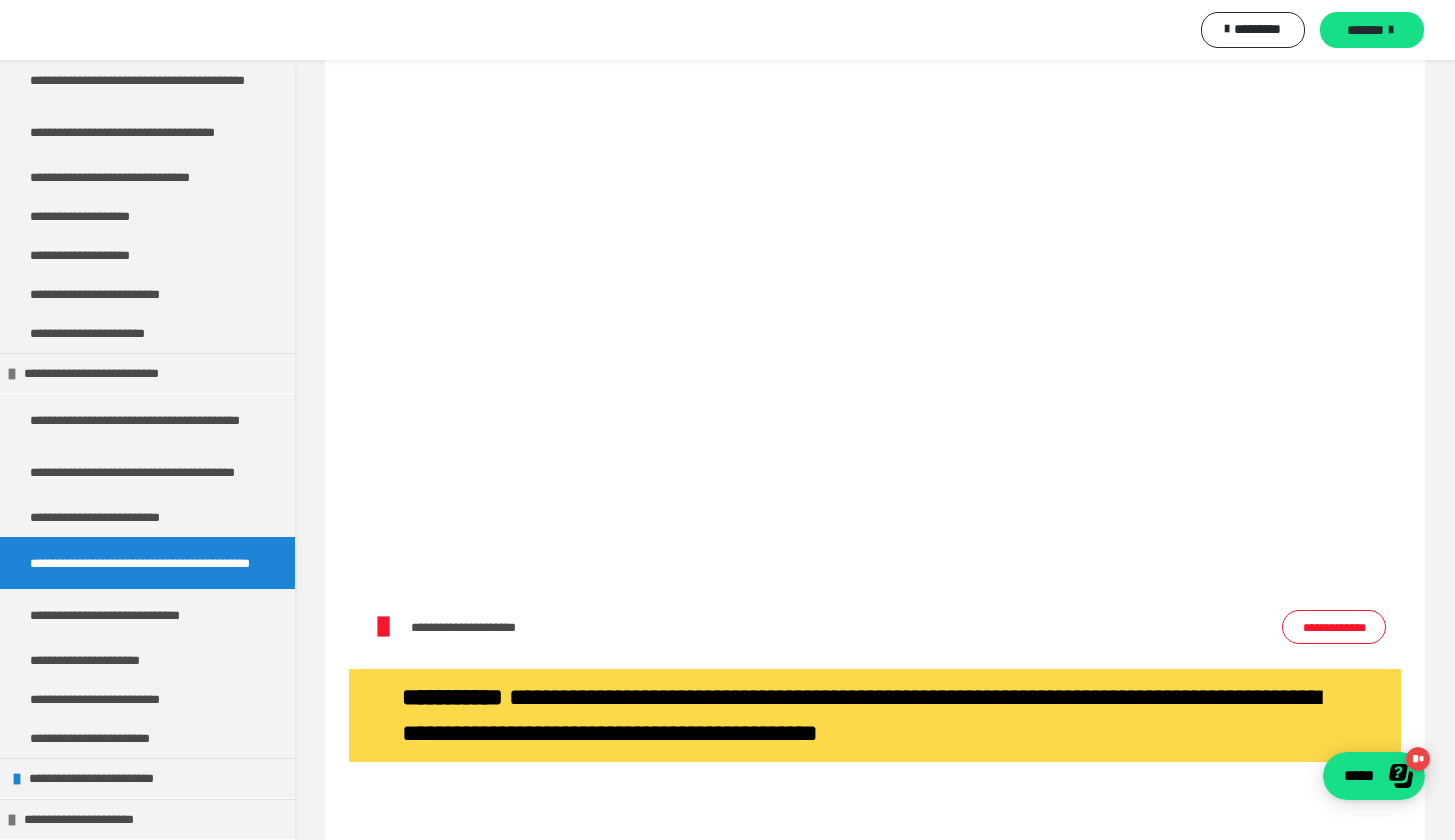 scroll, scrollTop: 4068, scrollLeft: 0, axis: vertical 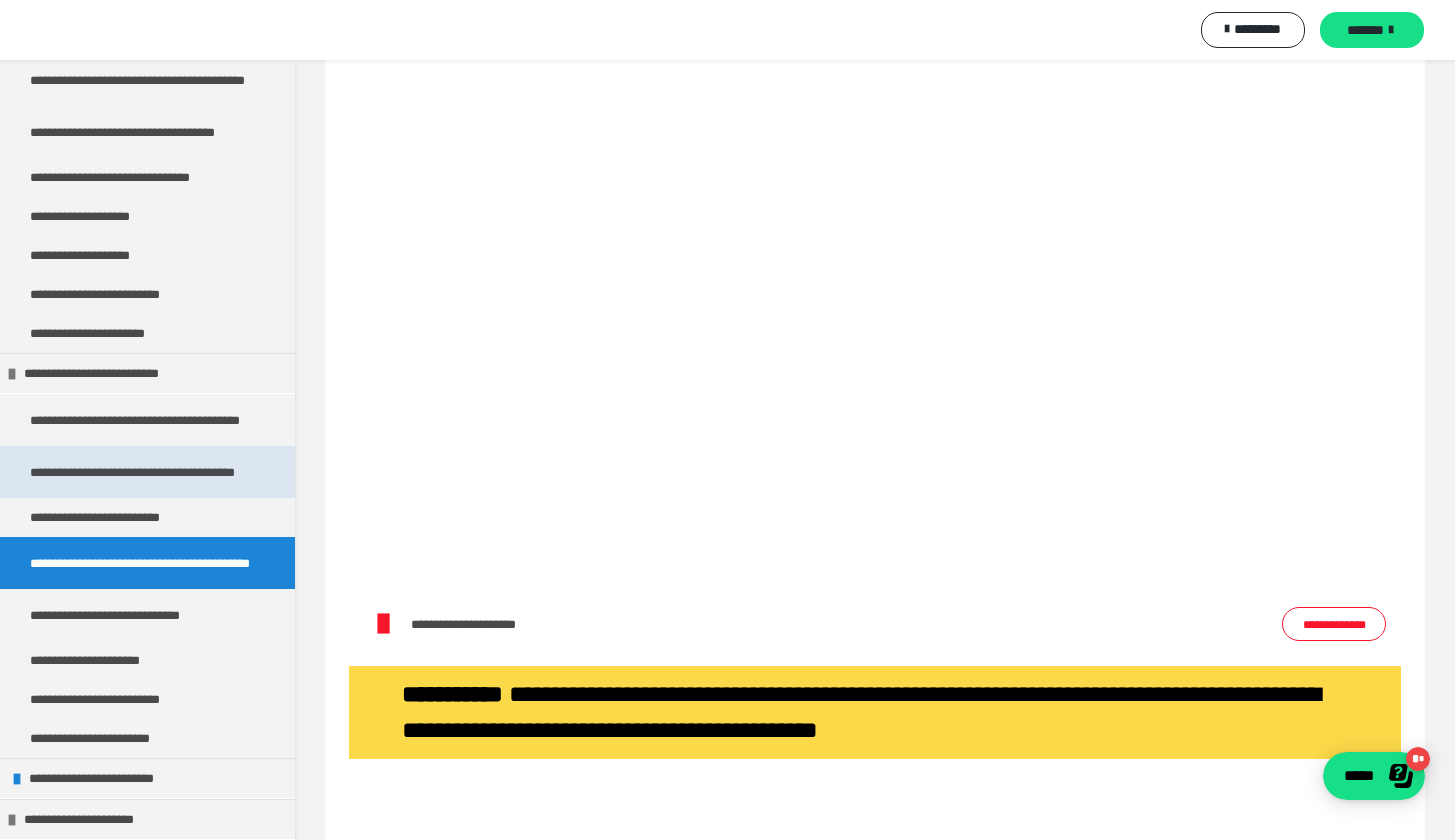 click on "**********" at bounding box center [140, 472] 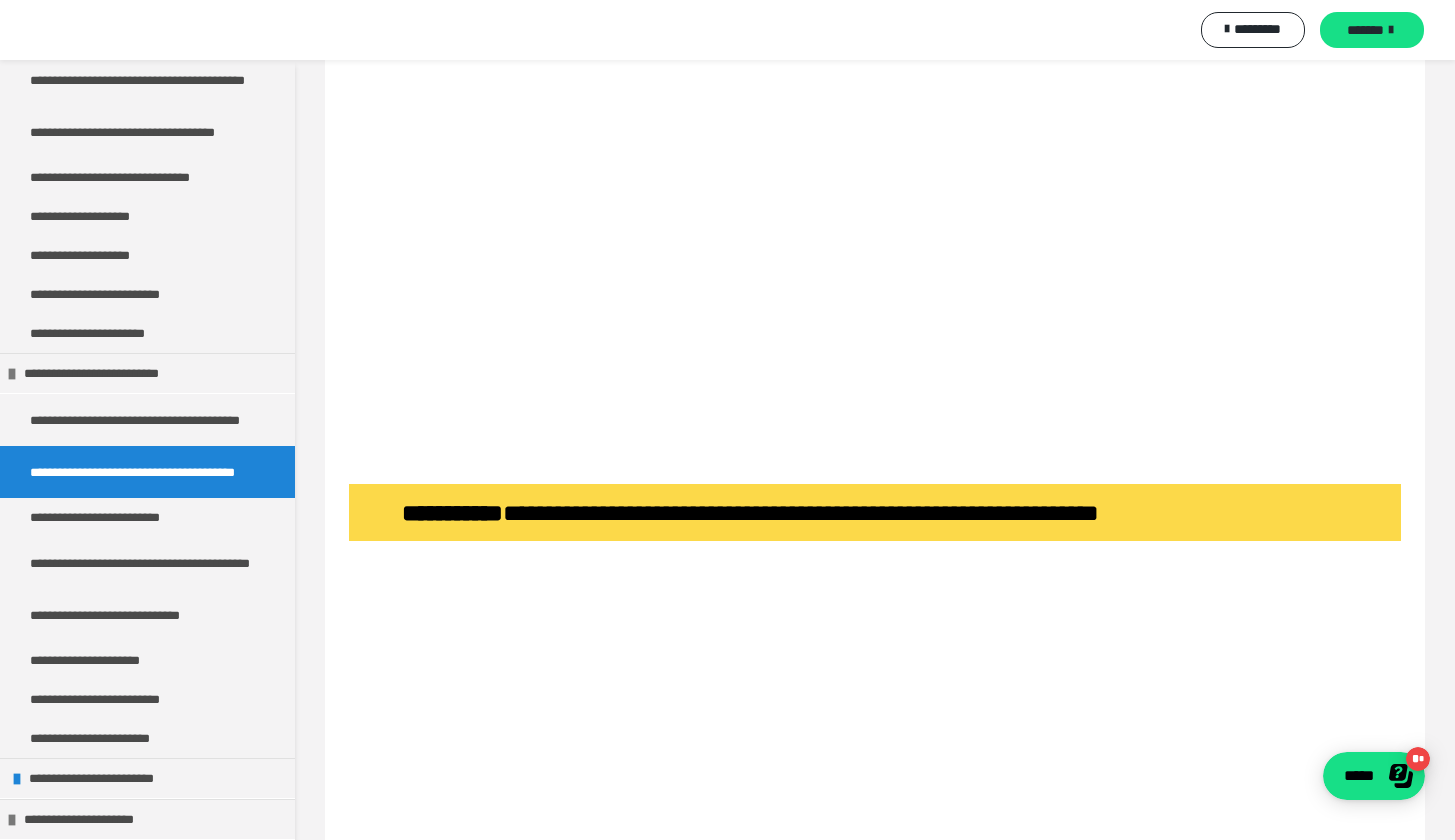 scroll, scrollTop: 5599, scrollLeft: 0, axis: vertical 